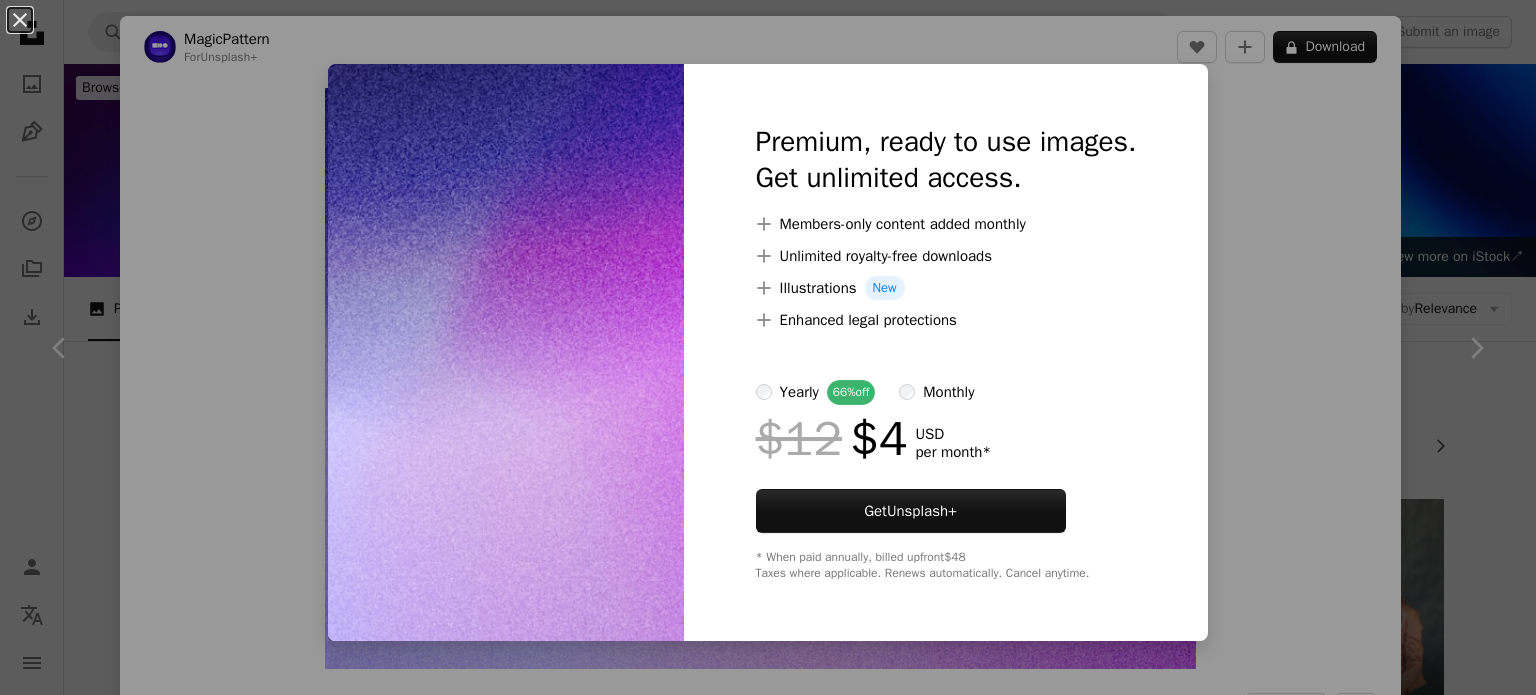 scroll, scrollTop: 639, scrollLeft: 0, axis: vertical 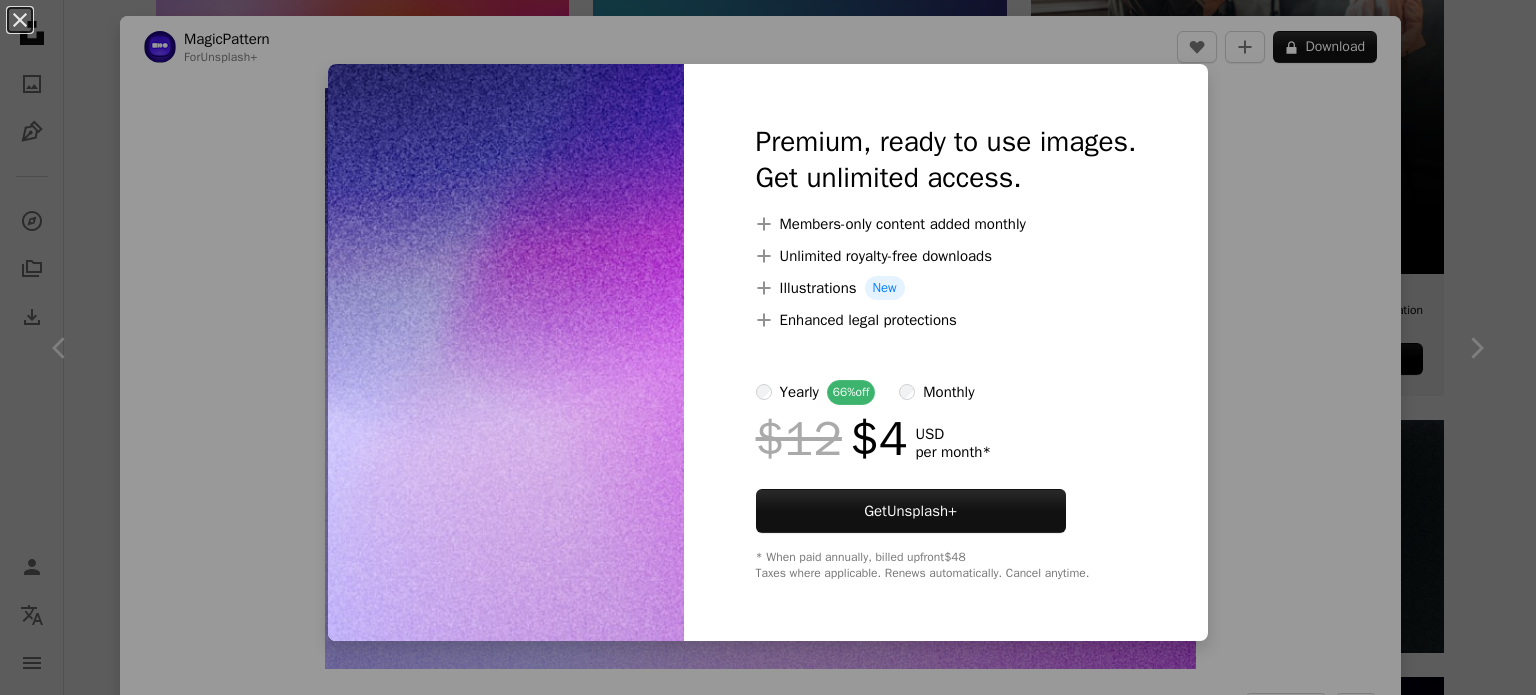click on "An X shape Premium, ready to use images. Get unlimited access. A plus sign Members-only content added monthly A plus sign Unlimited royalty-free downloads A plus sign Illustrations  New A plus sign Enhanced legal protections yearly 66%  off monthly $12   $4 USD per month * Get  Unsplash+ * When paid annually, billed upfront  $48 Taxes where applicable. Renews automatically. Cancel anytime." at bounding box center (768, 347) 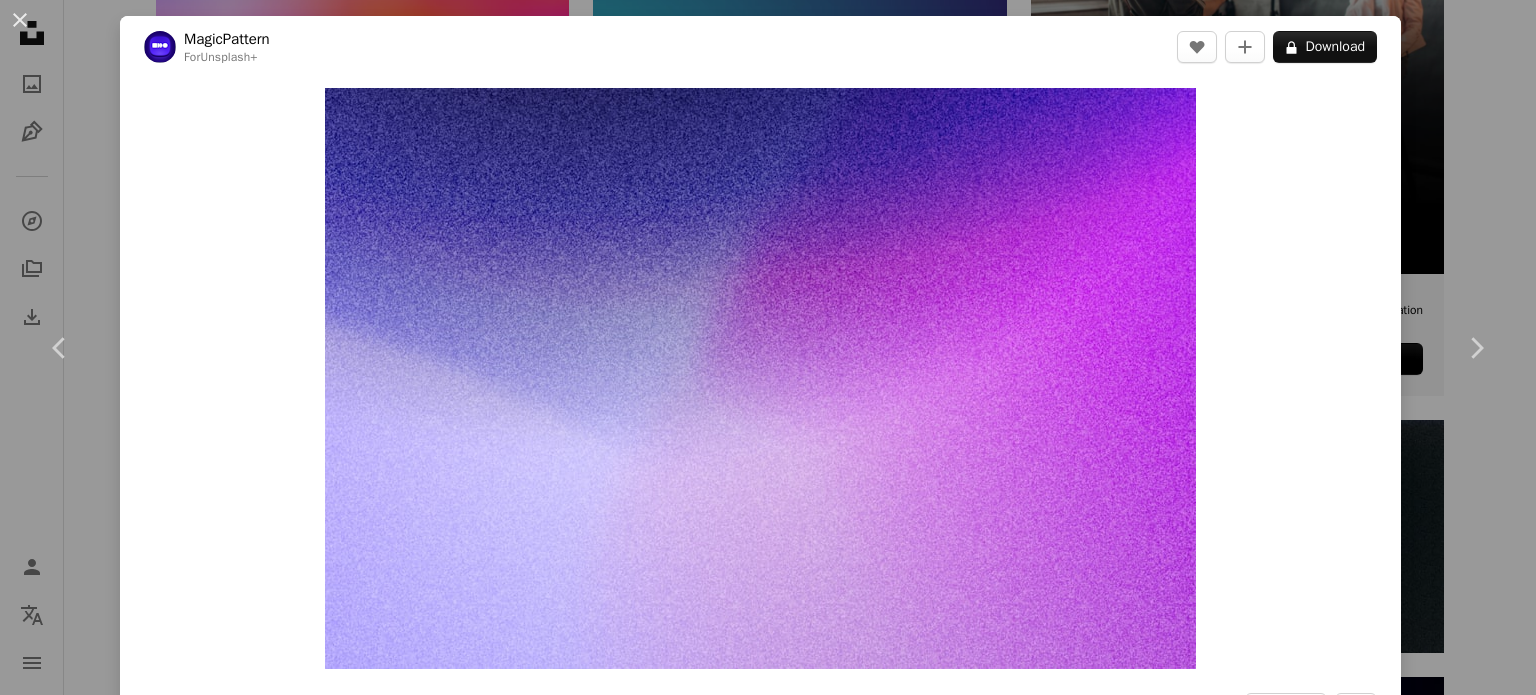 click on "An X shape Chevron left Chevron right MagicPattern For  Unsplash+ A heart A plus sign A lock Download Zoom in A forward-right arrow Share More Actions Calendar outlined Published on  [MONTH] [DAY], [YEAR] Safety Licensed under the  Unsplash+ License wallpaper background abstract pattern gradient gradient background purple digital image purple background purple gradient purple color abstract gradient splash screen grainy gradient metaverse gradation gradient backdrop Free images From this series Chevron right Plus sign for Unsplash+ Plus sign for Unsplash+ Plus sign for Unsplash+ Plus sign for Unsplash+ Plus sign for Unsplash+ Related images Plus sign for Unsplash+ A heart A plus sign [NAME] For  Unsplash+ A lock Download Plus sign for Unsplash+ A heart A plus sign [NAME] For  Unsplash+ A lock Download Plus sign for Unsplash+ A heart A plus sign [NAME] For  Unsplash+ A lock Download Plus sign for Unsplash+" at bounding box center (768, 347) 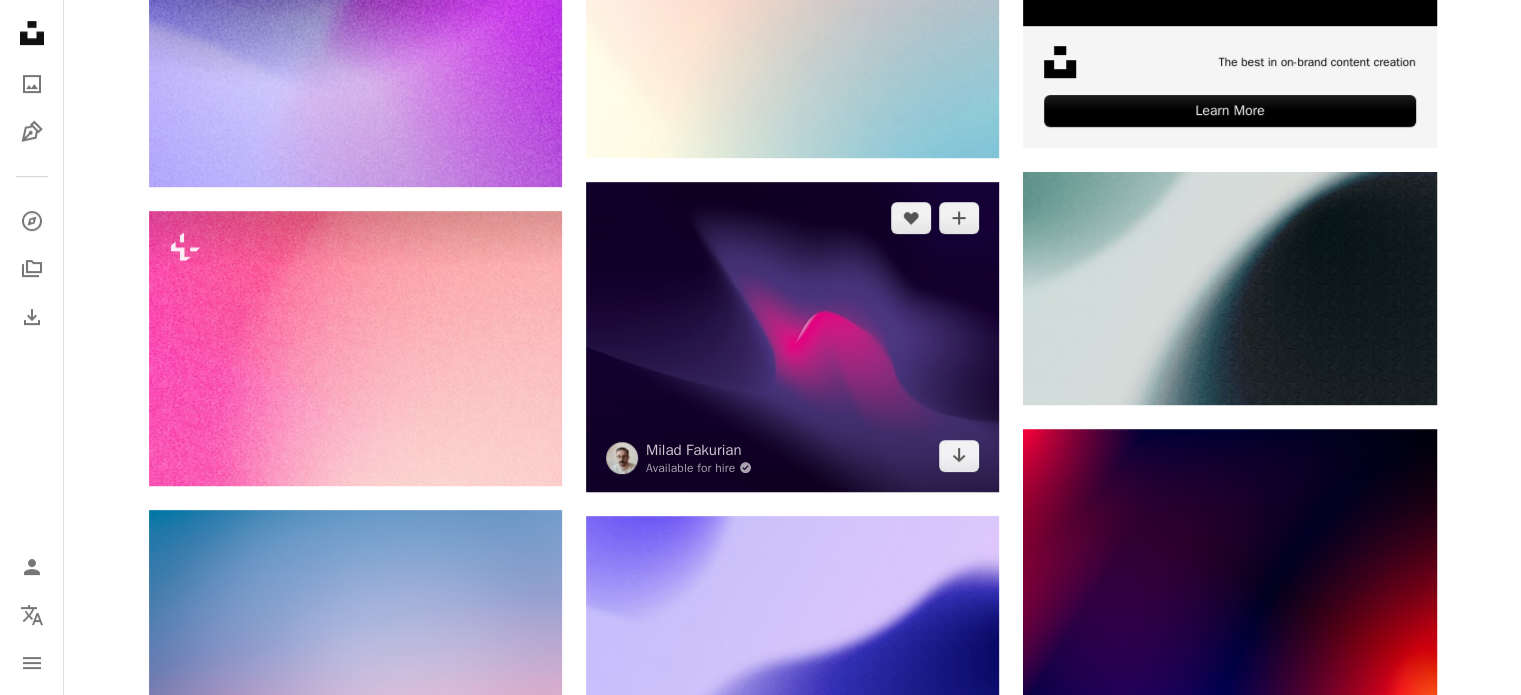 scroll, scrollTop: 1216, scrollLeft: 0, axis: vertical 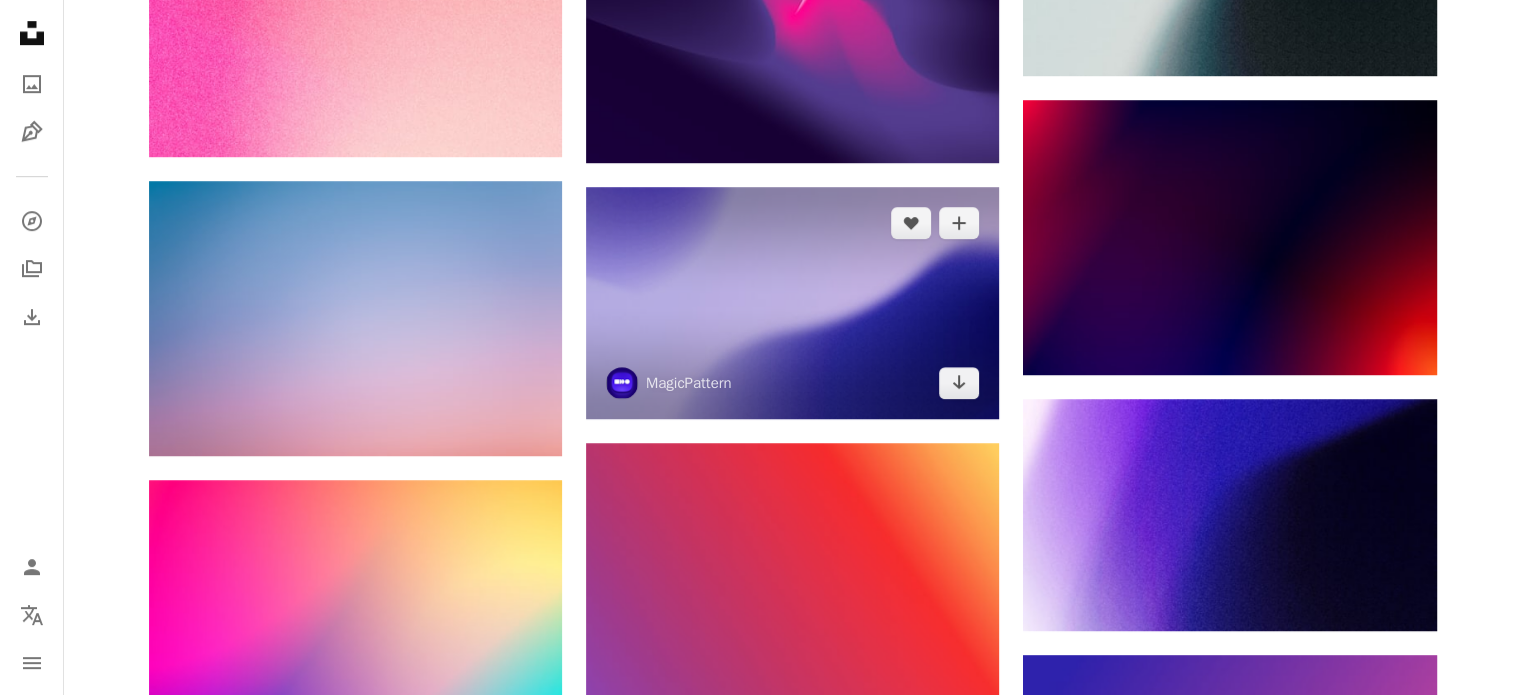 click at bounding box center (792, 303) 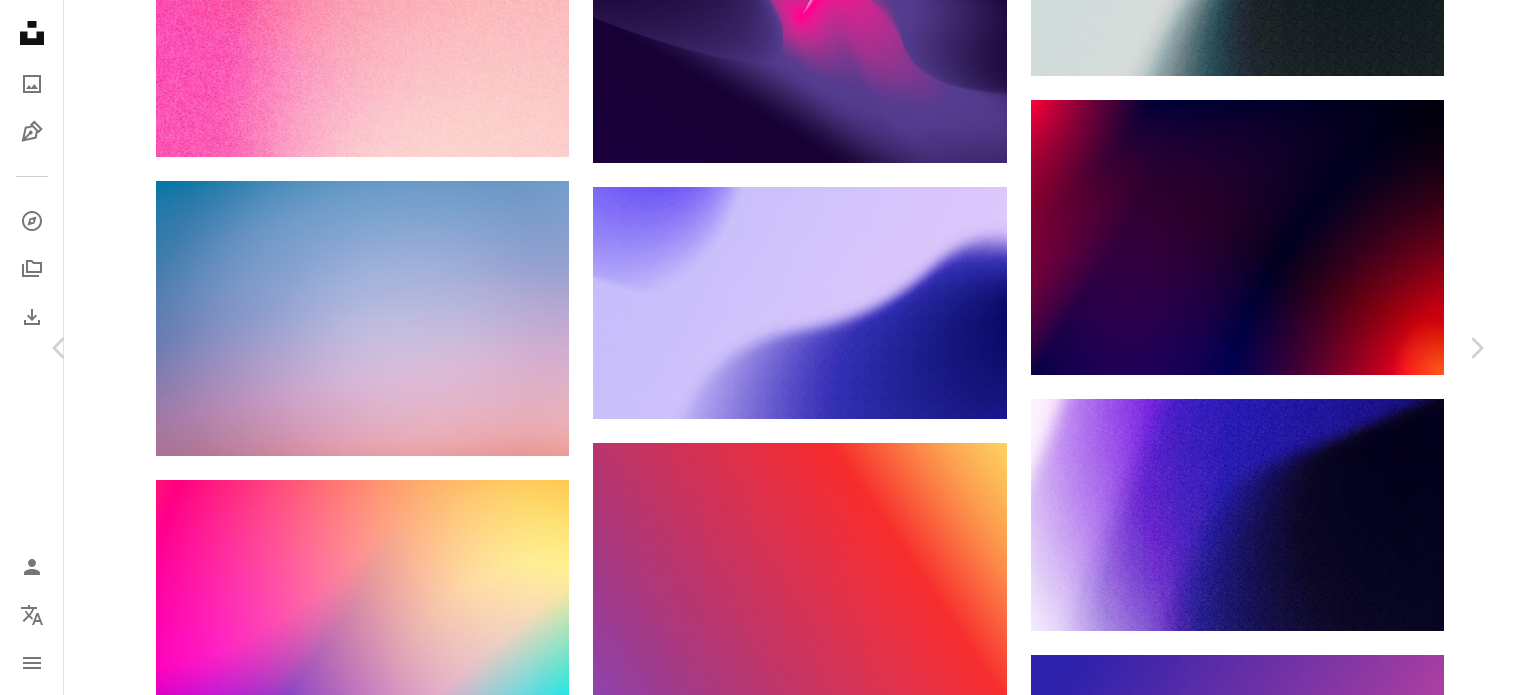 click on "Chevron down" at bounding box center (1360, 2792) 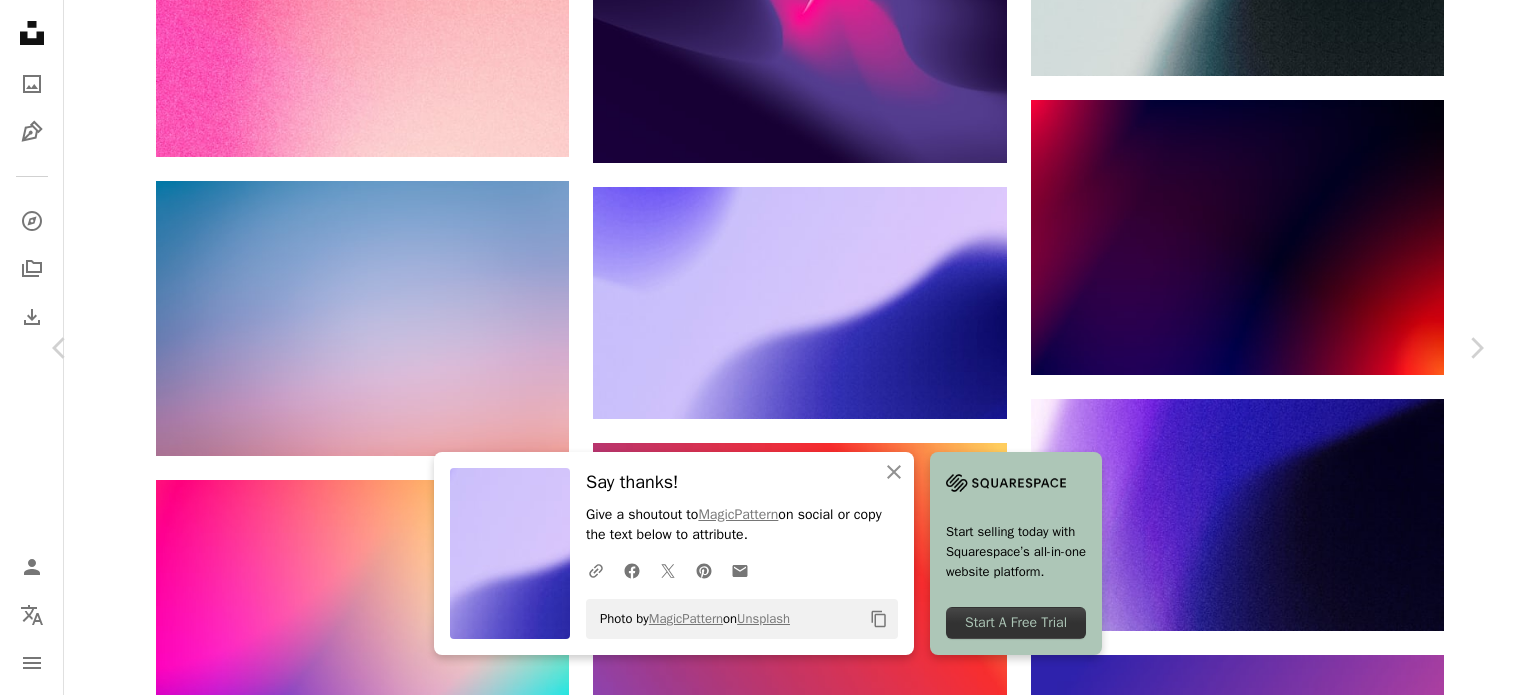 click on "An X shape Chevron left Chevron right An X shape Close Say thanks! Give a shoutout to  [NAME]  on social or copy the text below to attribute. A URL sharing icon (chains) Facebook icon X (formerly Twitter) icon Pinterest icon An envelope Photo by  [NAME]  on  Unsplash
Copy content Start selling today with Squarespace’s all-in-one website platform. Start A Free Trial [NAME] [EMAIL] A heart A plus sign Download free Chevron down Zoom in Views [NUMBER], [NUMBER], [NUMBER] Downloads [NUMBER], [NUMBER] A forward-right arrow Share Info icon Info More Actions Unique mesh fluid gradient by MagicPattern.design tool Calendar outlined Published on  [MONTH] [DAY], [YEAR] Safety Free to use under the  Unsplash License wallpaper background gradient gradient background wallpaper desktop wallpapers background texture backgrounds gradients gradient wallpaper magicpattern art blue plant light purple lighting flare Free stock photos Browse premium related images on iStock  |  Save 20% with code UNSPLASH20 View more on iStock  ↗" at bounding box center [768, 3092] 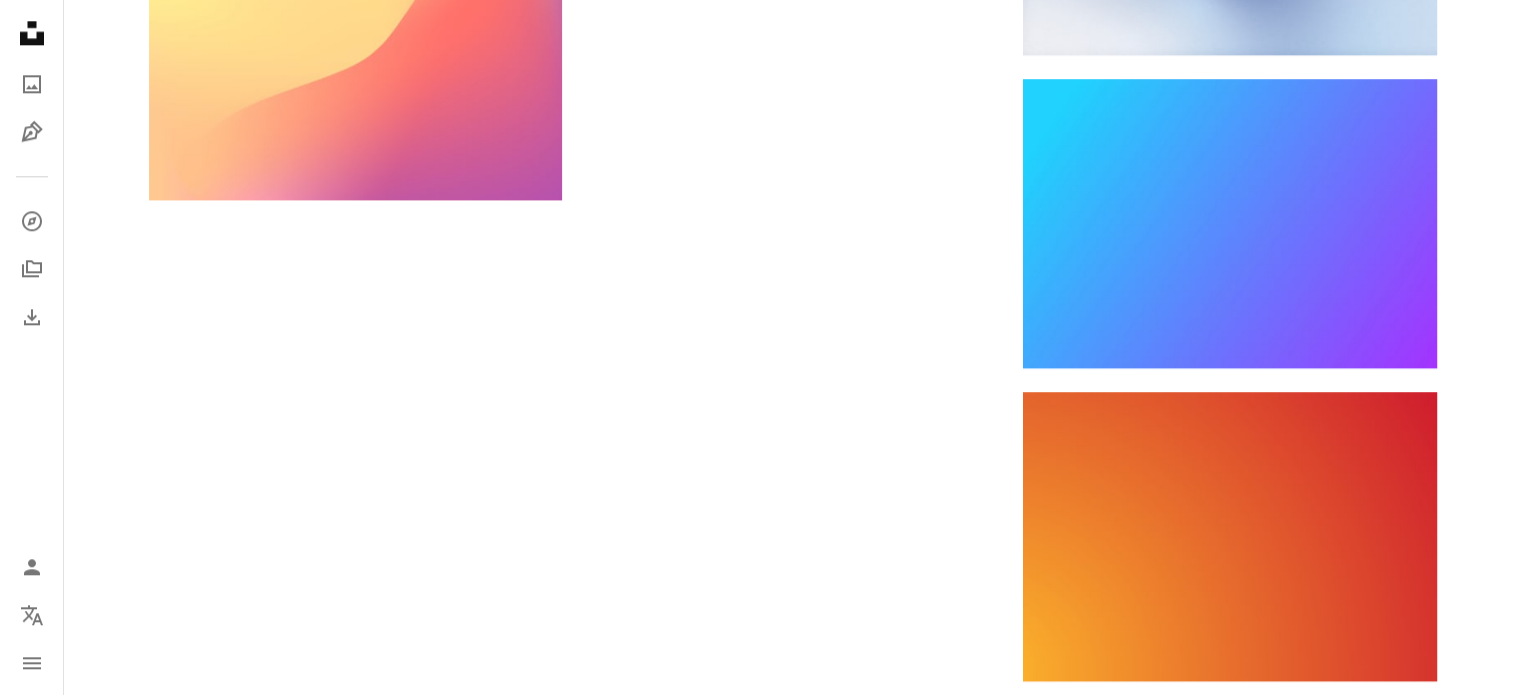 scroll, scrollTop: 2512, scrollLeft: 0, axis: vertical 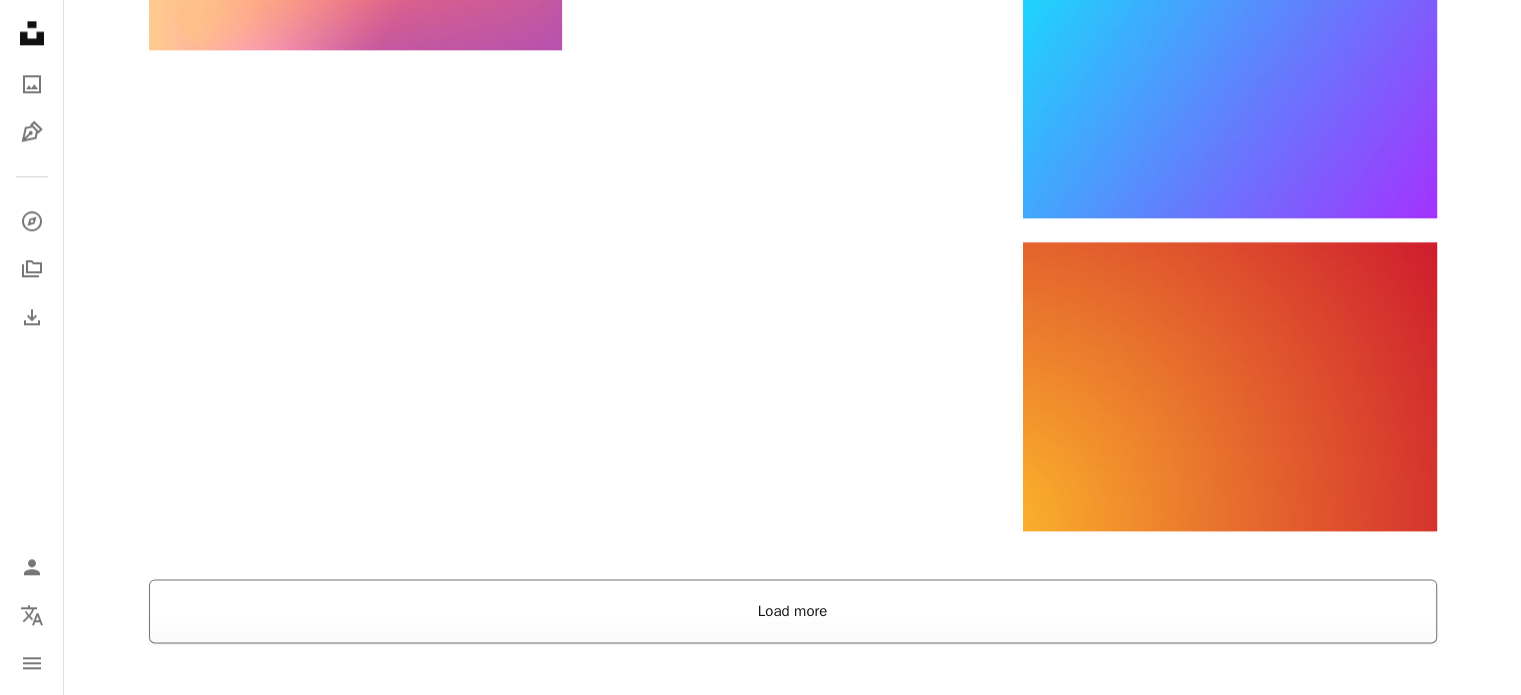 click on "Load more" at bounding box center [793, 611] 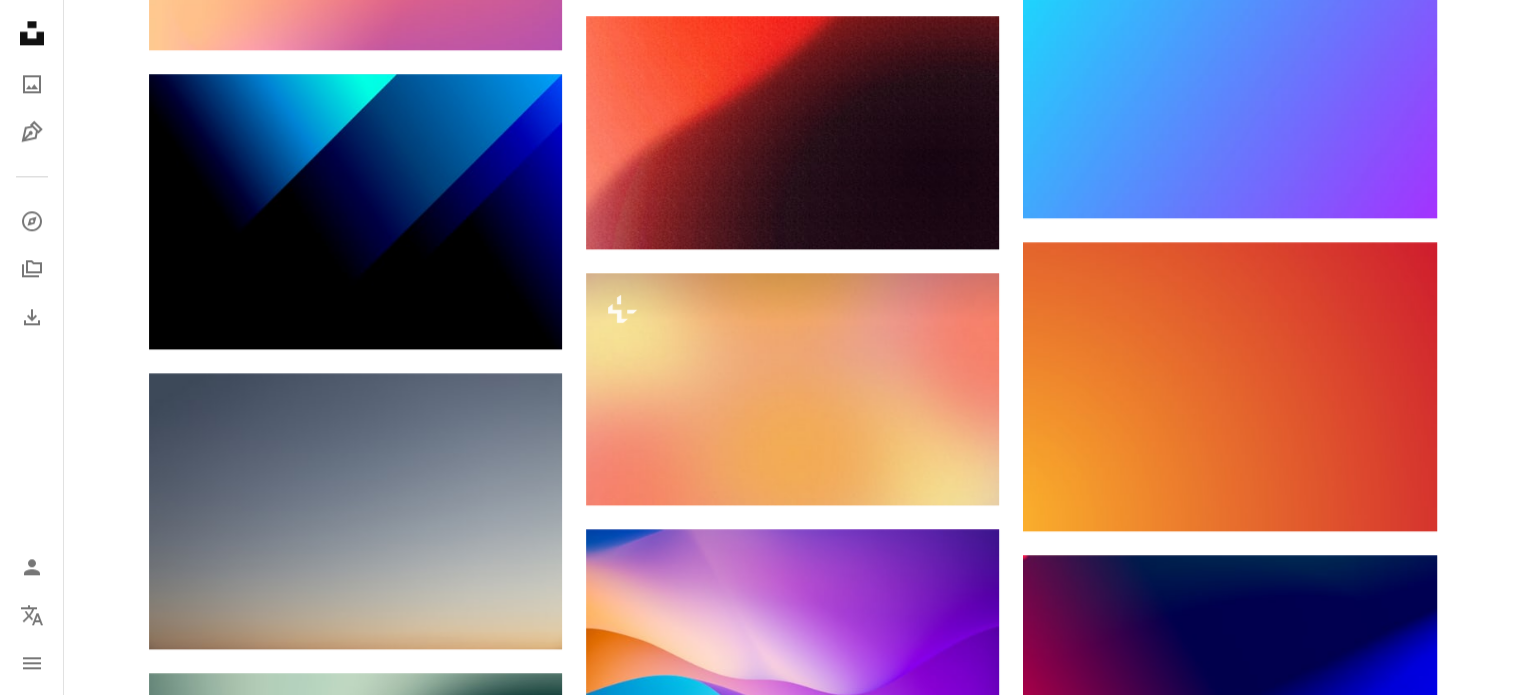 scroll, scrollTop: 2320, scrollLeft: 0, axis: vertical 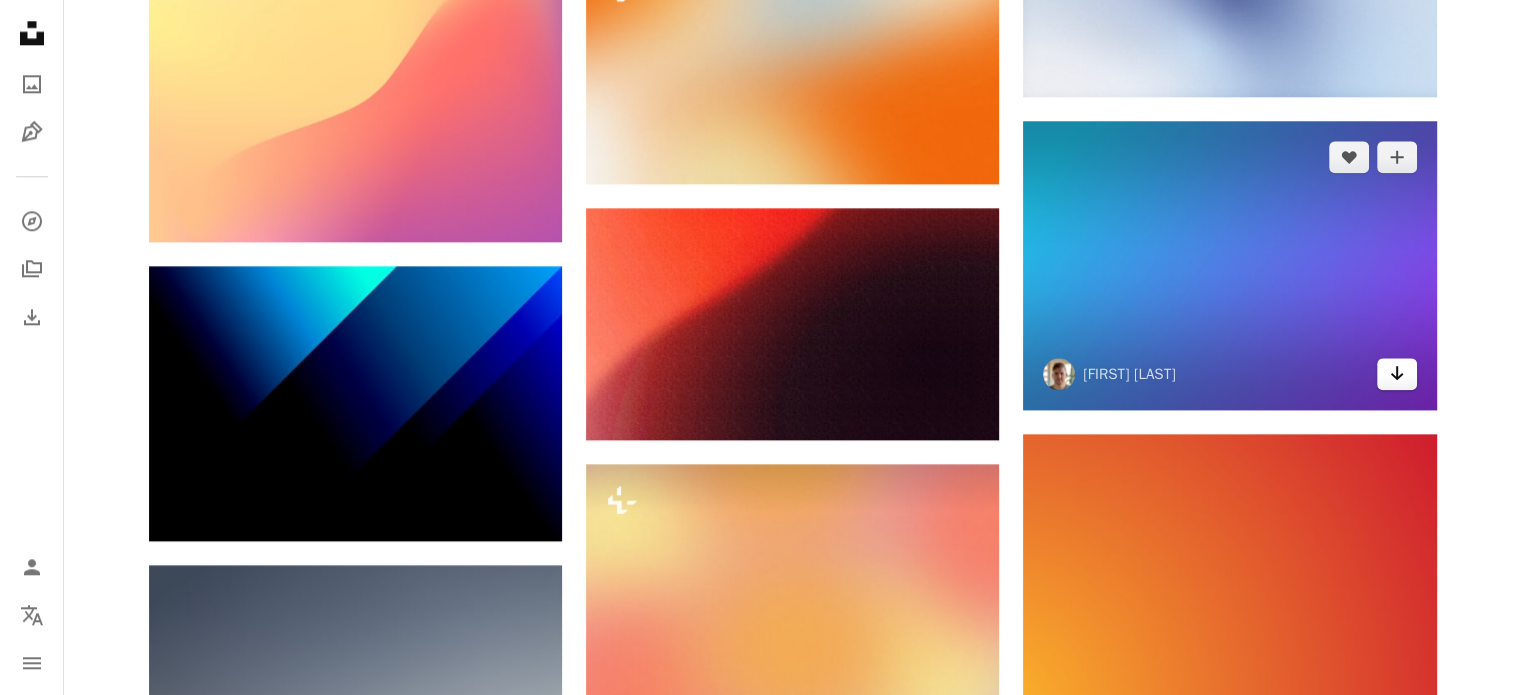 click on "Arrow pointing down" 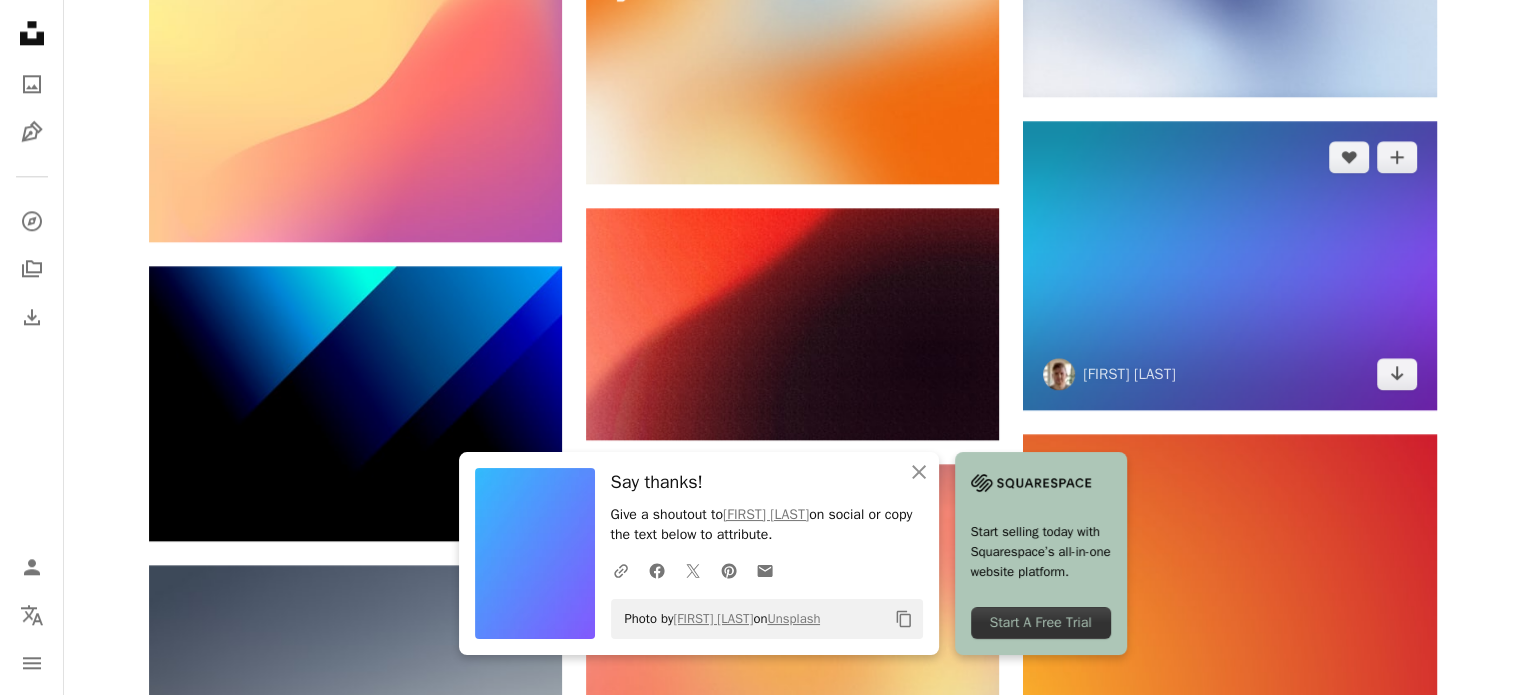 click at bounding box center (1229, 265) 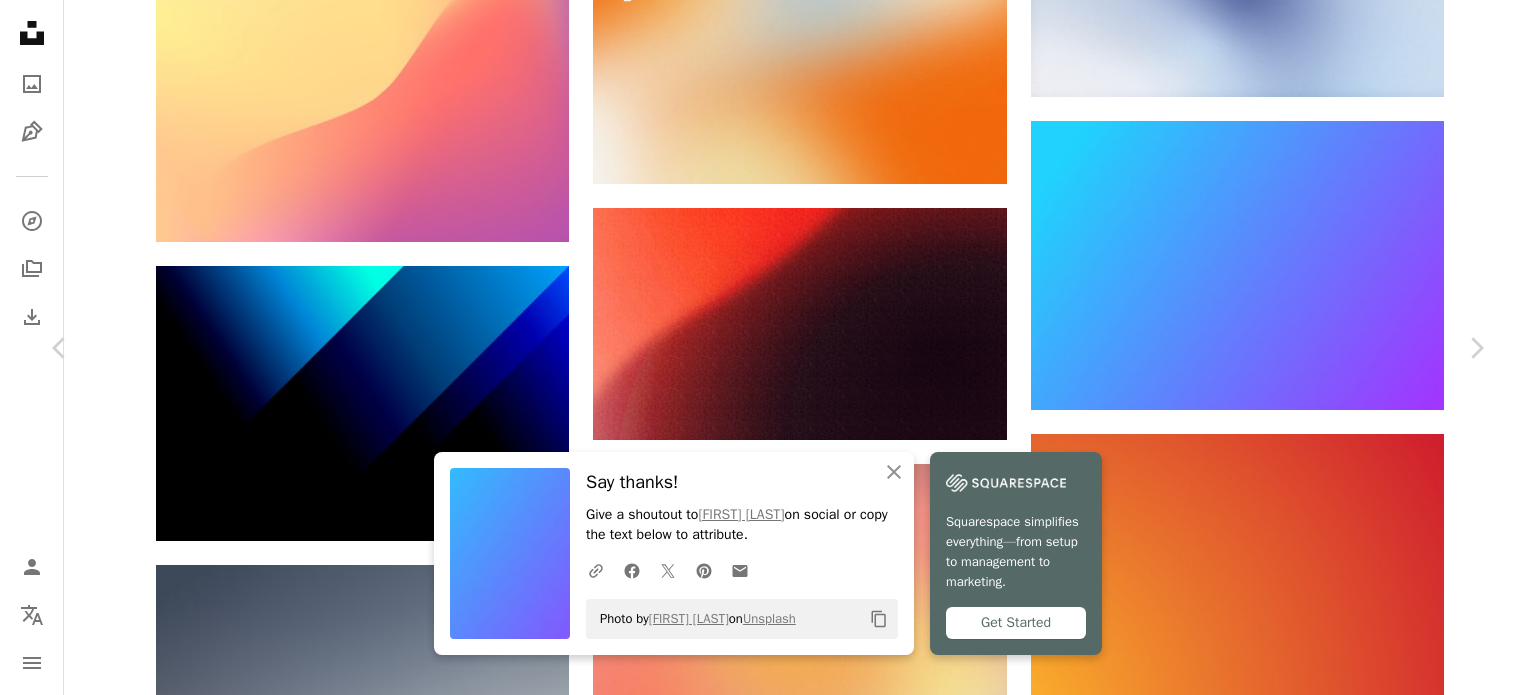 click on "Chevron down" 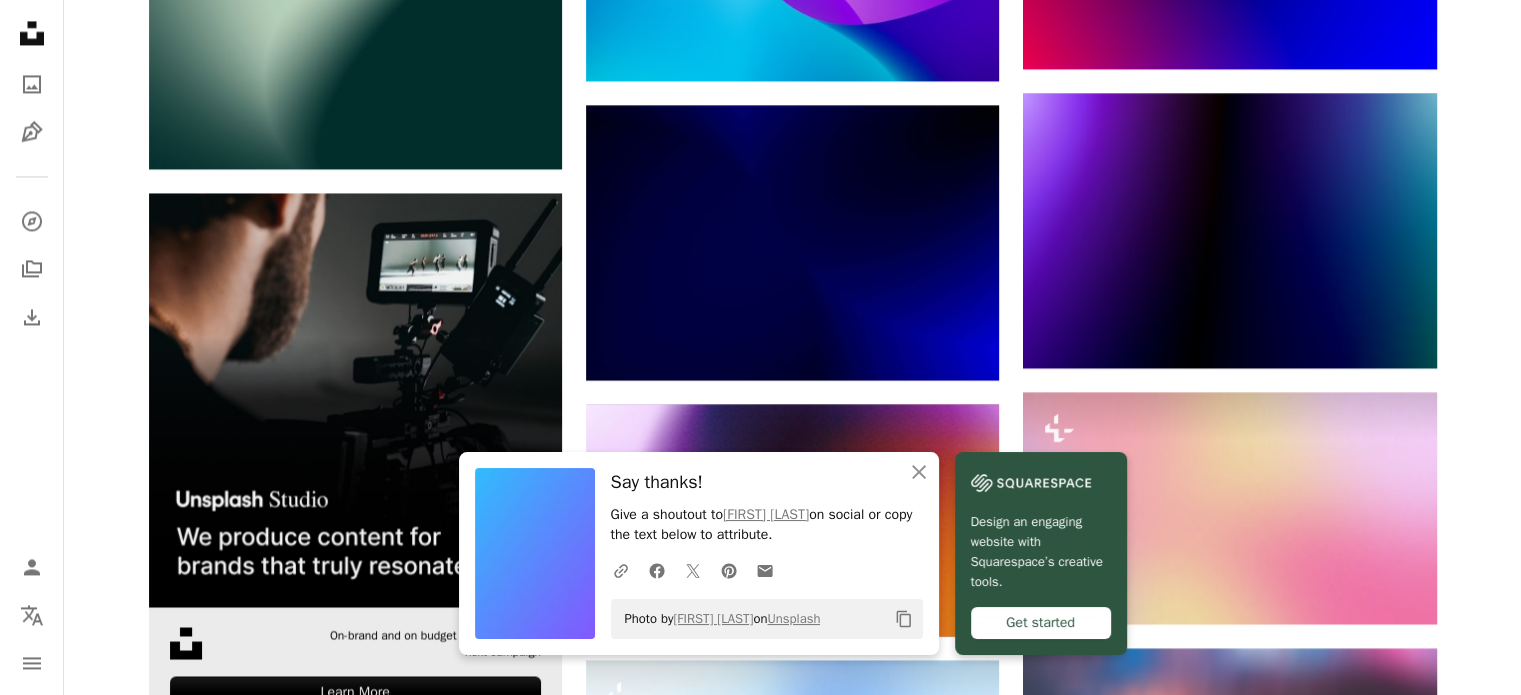 scroll, scrollTop: 3152, scrollLeft: 0, axis: vertical 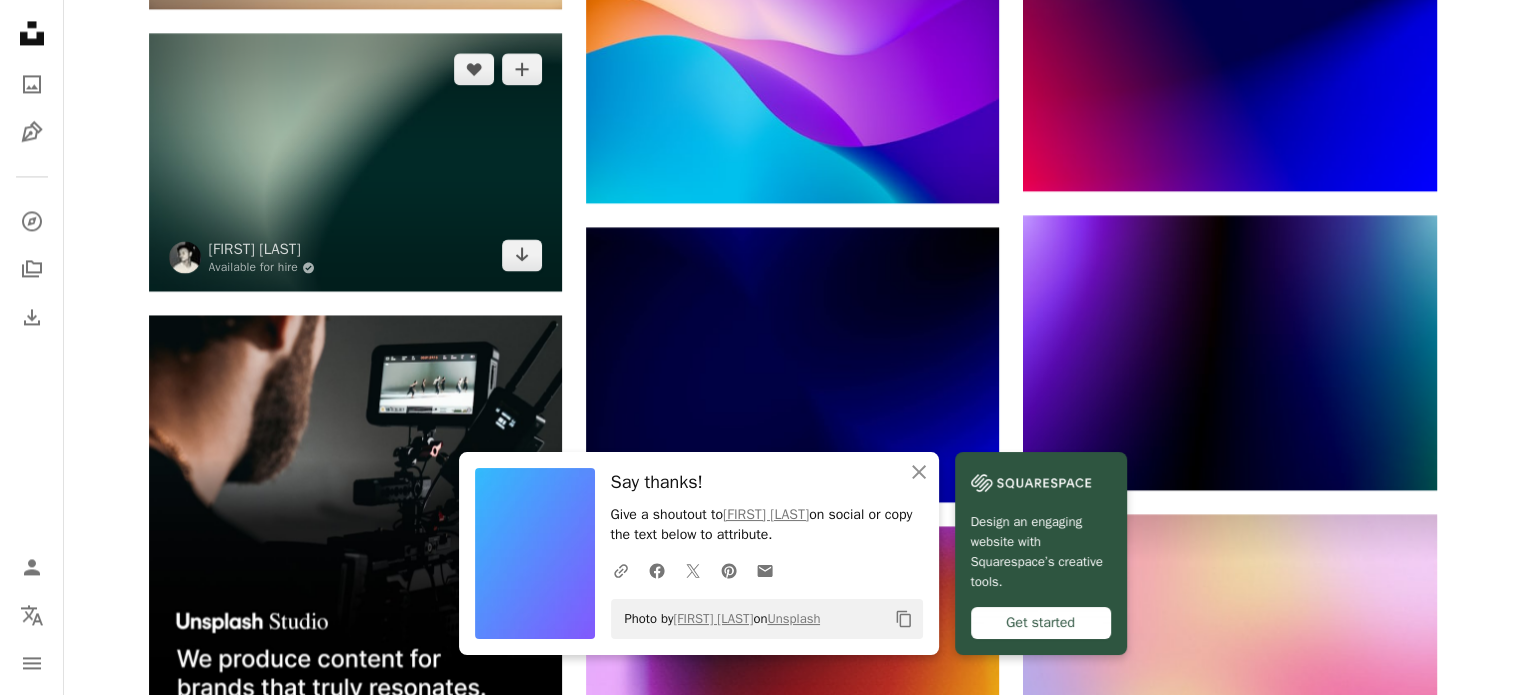 click at bounding box center (355, 162) 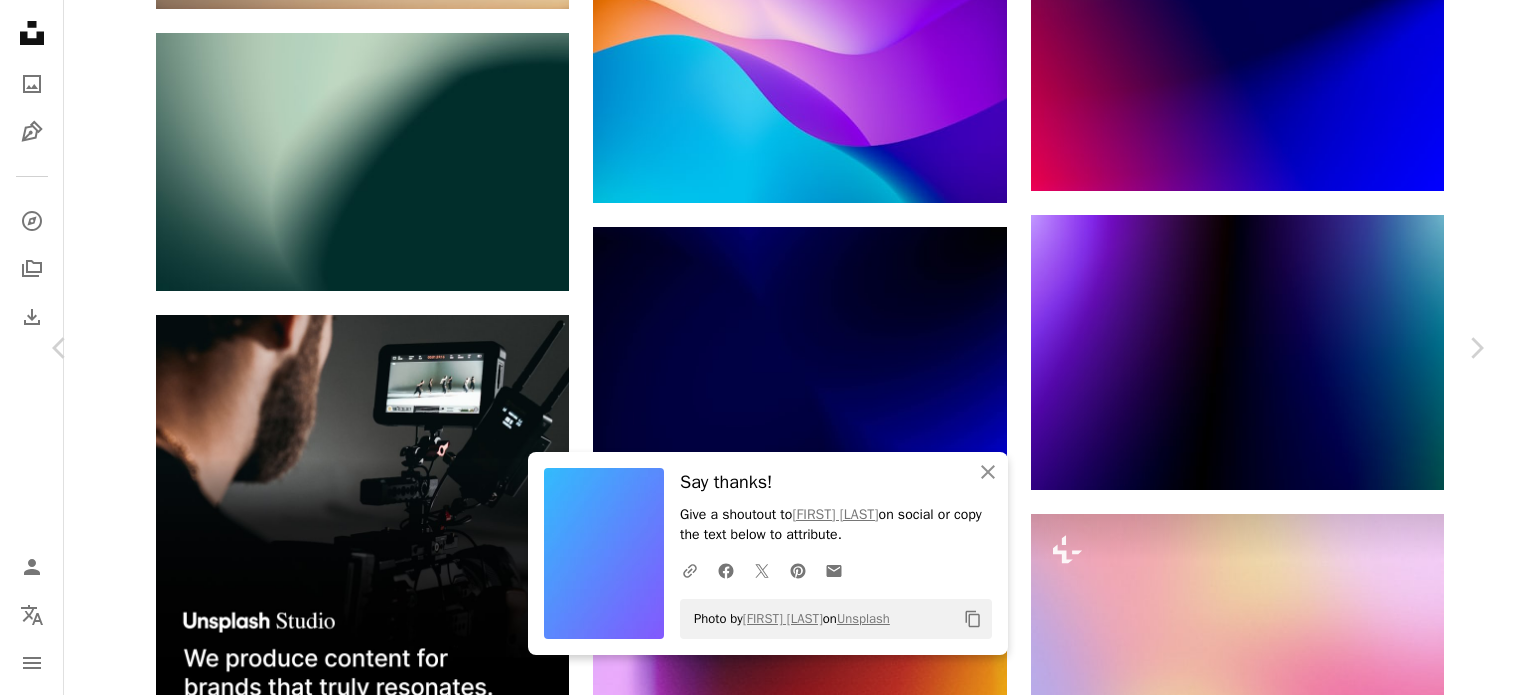 click on "Chevron down" 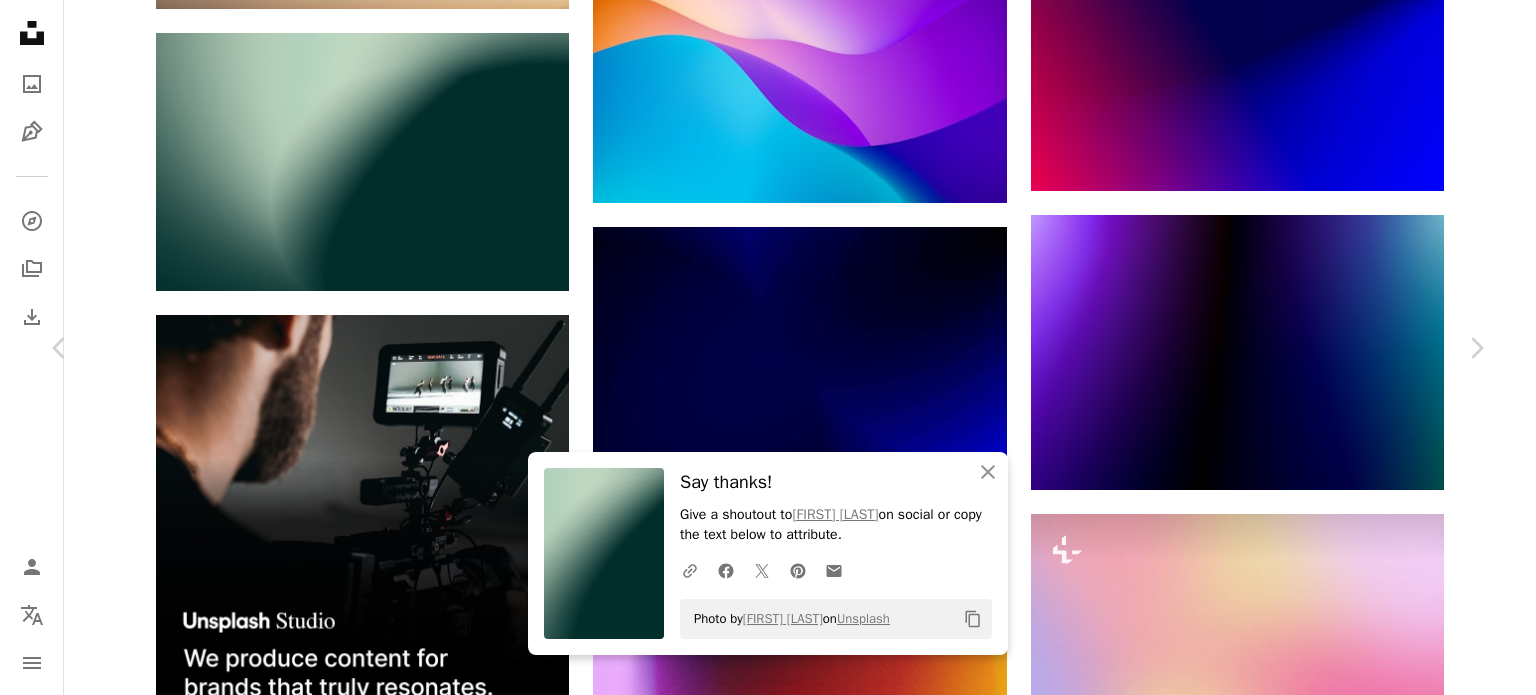 click on "An X shape Chevron left Chevron right An X shape Close Say thanks! Give a shoutout to  [NAME]  on social or copy the text below to attribute. A URL sharing icon (chains) Facebook icon X (formerly Twitter) icon Pinterest icon An envelope Photo by  [NAME]  on  Unsplash
Copy content [NAME] Available for hire A checkmark inside of a circle A heart A plus sign Download free Chevron down Zoom in Views [NUMBER], [NUMBER] Downloads [NUMBER], [NUMBER] A forward-right arrow Share Info icon Info More Actions gradient. A map marker India Calendar outlined Published on  [MONTH] [DAY], [YEAR] Safety Free to use under the  Unsplash License 4K Images macbook wallpaper desktop wallpapers gradient background texture background minimal wallpaper gradiant green light india grey gray sphere Free pictures Browse premium related images on iStock  |  Save 20% with code UNSPLASH20 View more on iStock  ↗ Related images A heart A plus sign [NAME] Available for hire A checkmark inside of a circle Arrow pointing down A heart A heart" at bounding box center (768, 4597) 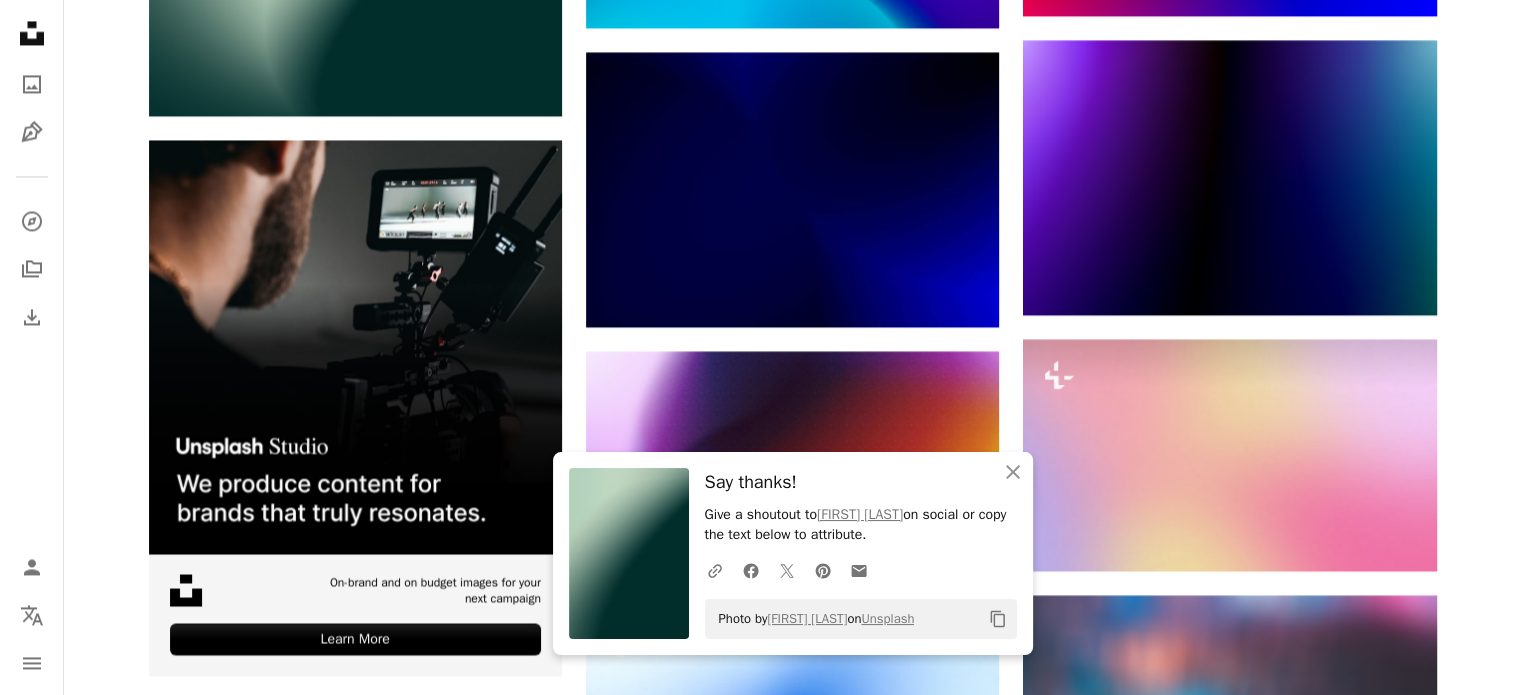 scroll, scrollTop: 3326, scrollLeft: 0, axis: vertical 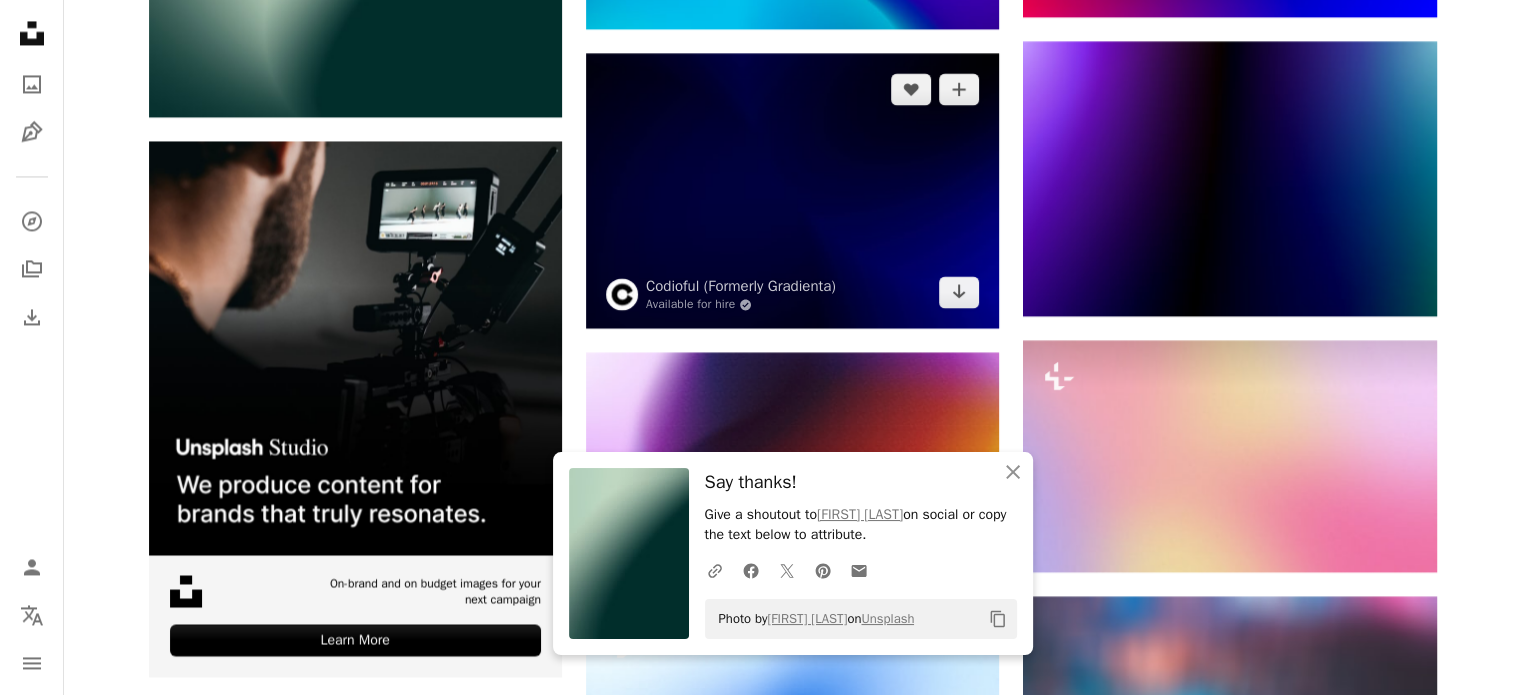 click at bounding box center [792, 190] 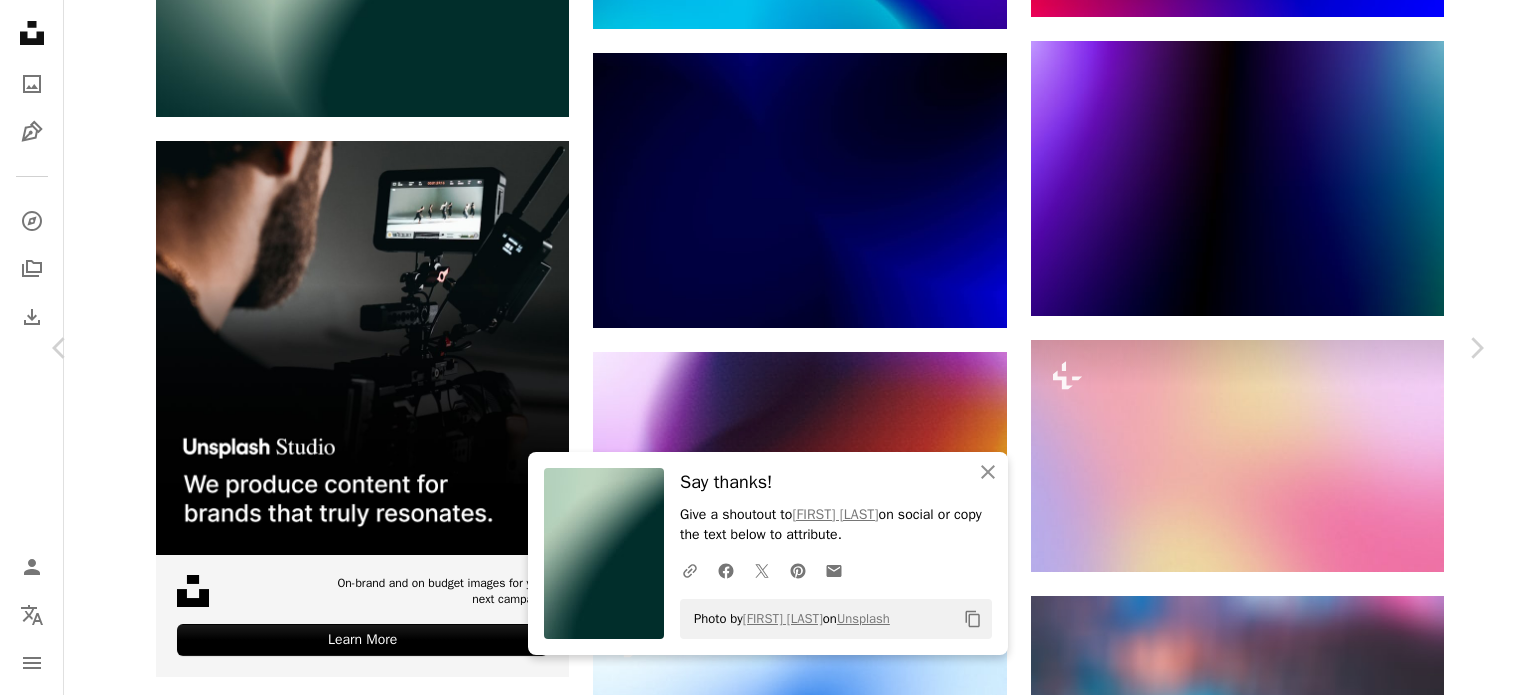 click on "Chevron down" at bounding box center [1360, 4123] 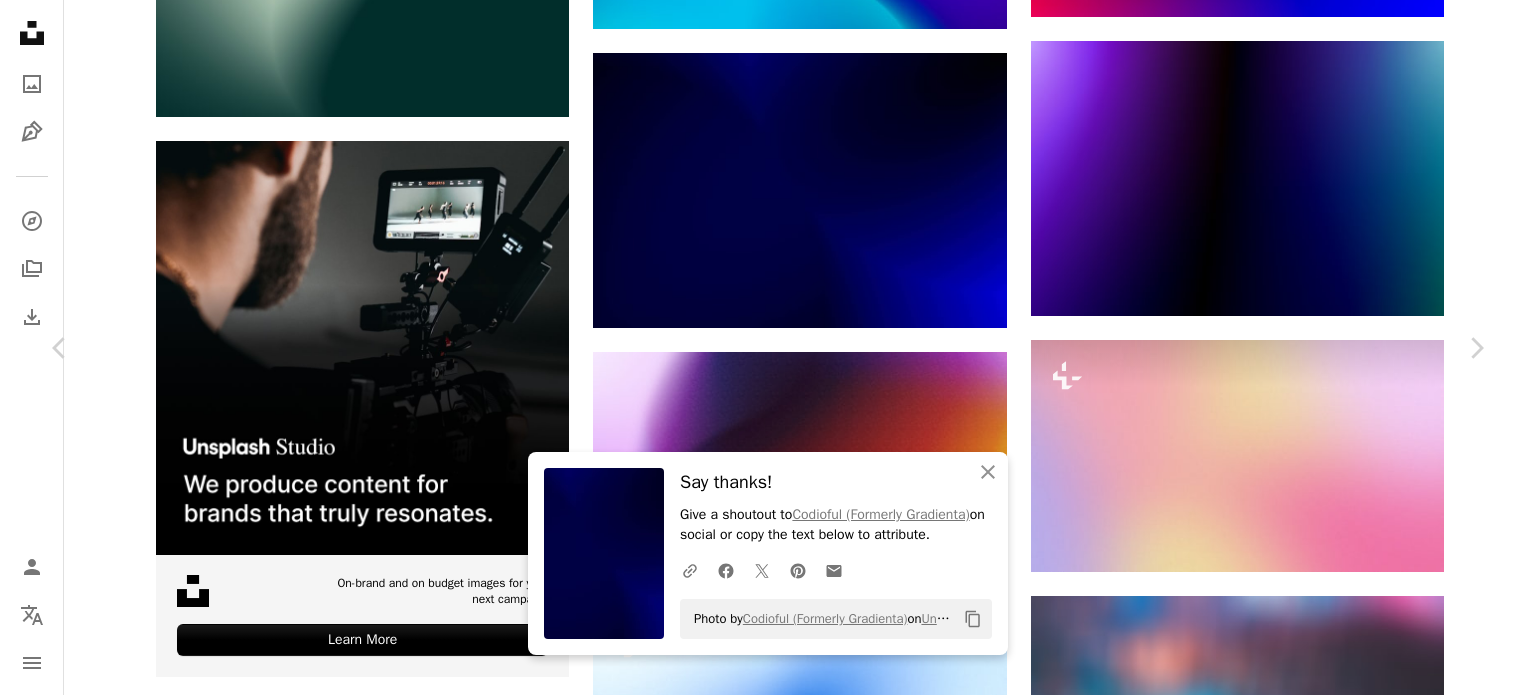 click on "An X shape Chevron left Chevron right An X shape Close Say thanks! Give a shoutout to  [NAME]  on social or copy the text below to attribute. A URL sharing icon (chains) Facebook icon X (formerly Twitter) icon Pinterest icon An envelope Photo by  [NAME]  on  Unsplash
Copy content [NAME] Available for hire A checkmark inside of a circle A heart A plus sign Download free Chevron down Zoom in Views [NUMBER], [NUMBER], [NUMBER] Downloads [NUMBER], [NUMBER] A forward-right arrow Share Info icon Info More Actions Calendar outlined Published on  [MONTH] [DAY], [YEAR] Safety Free to use under the  Unsplash License wallpaper background abstract art space blue green gradient light colorful color yellow web Creative Images graphic blur bright soft glow smooth HD Wallpapers Browse premium related images on iStock  |  Save 20% with code UNSPLASH20 View more on iStock  ↗ Related images A heart A plus sign [NAME] Available for hire Arrow pointing down A heart" at bounding box center (768, 4423) 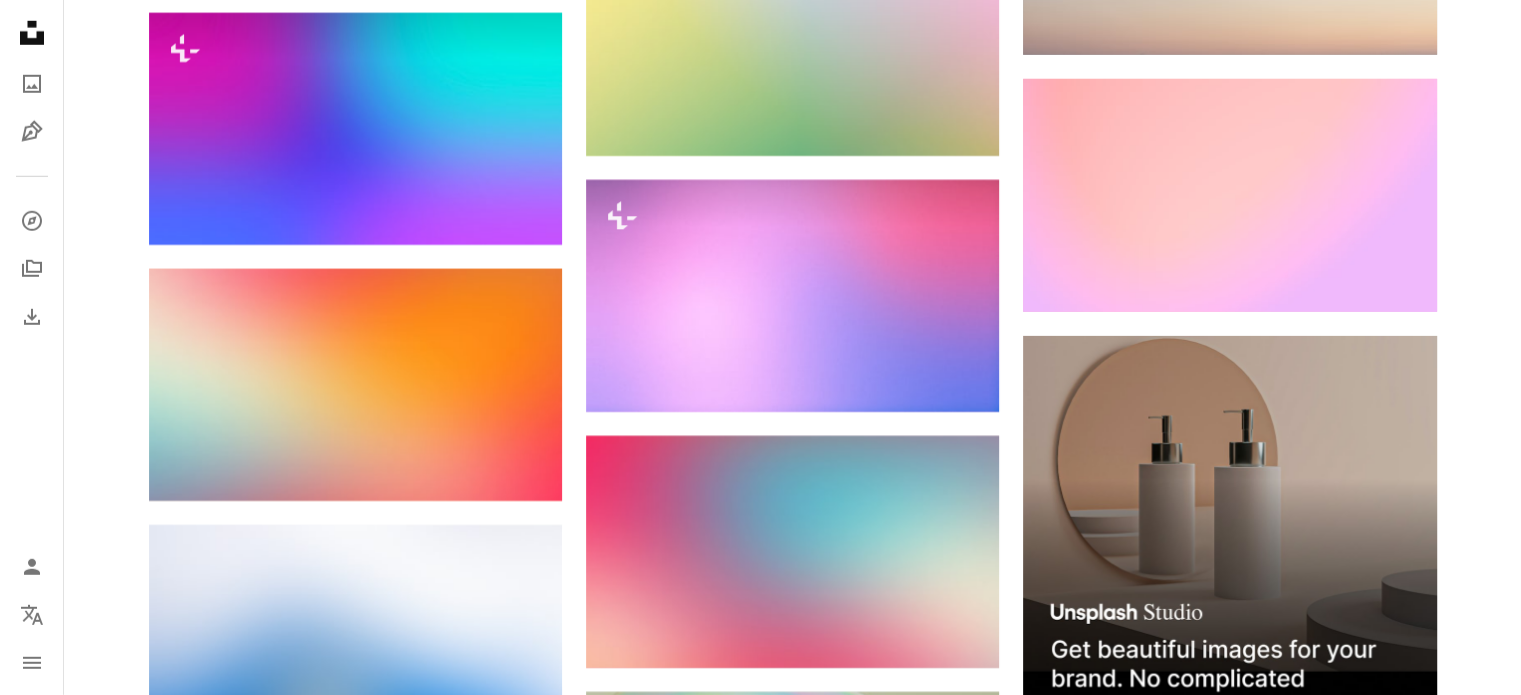 scroll, scrollTop: 6142, scrollLeft: 0, axis: vertical 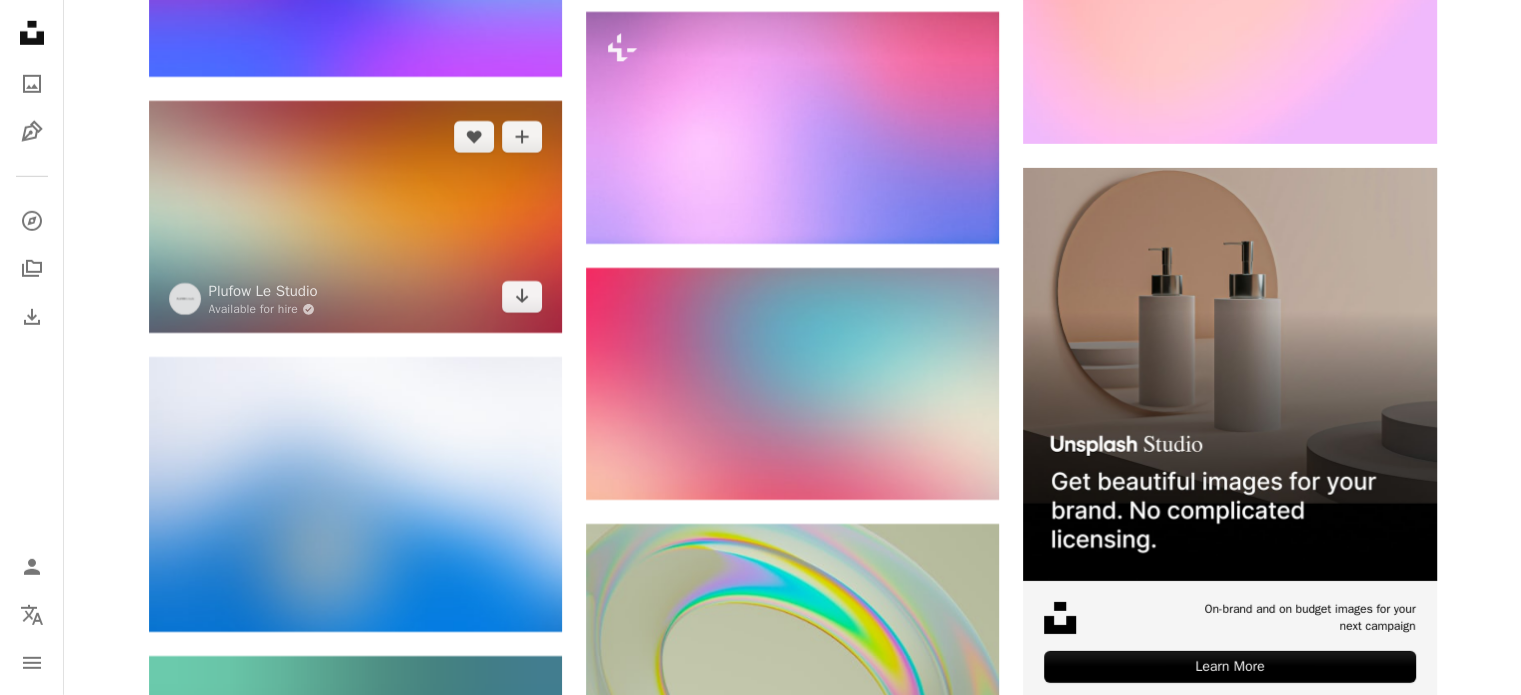 click at bounding box center (355, 217) 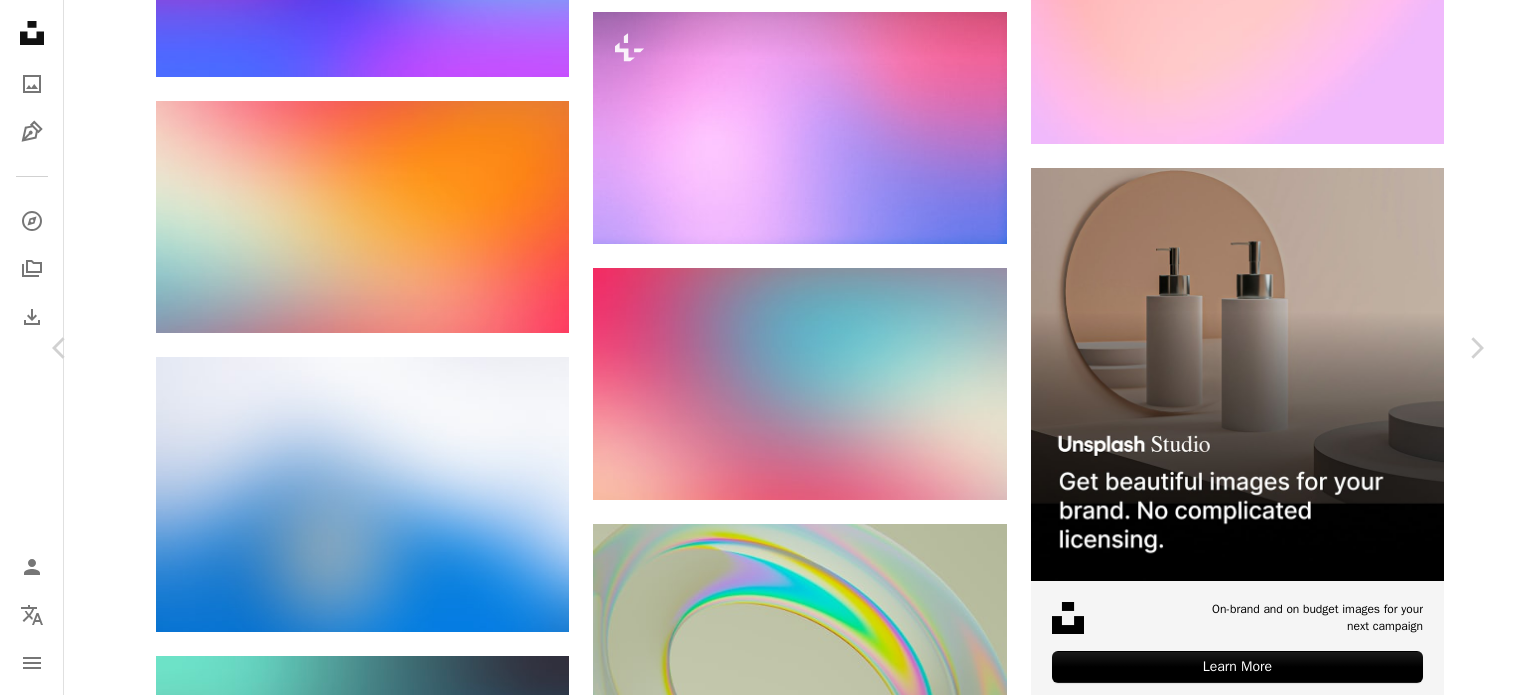 click on "Chevron down" 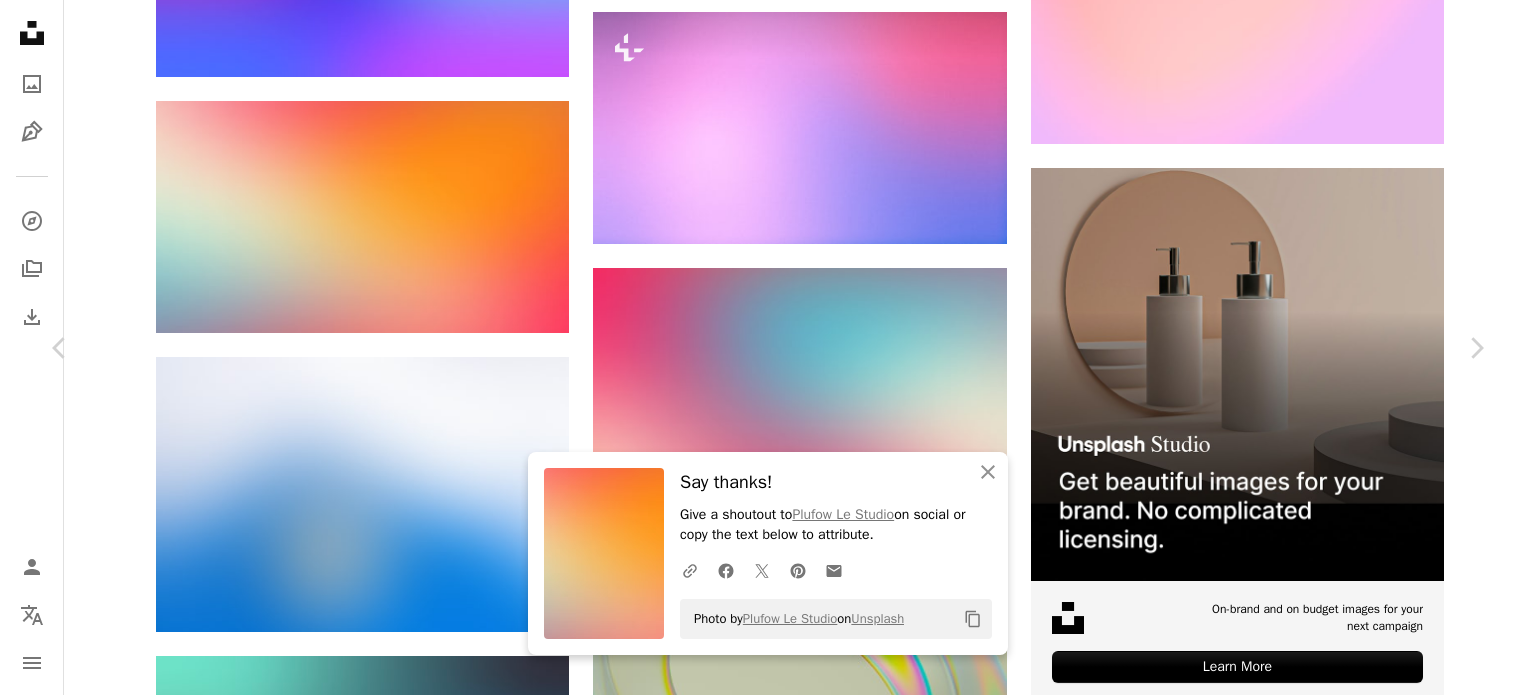click on "An X shape Chevron left Chevron right An X shape Close Say thanks! Give a shoutout to  [NAME]  on social or copy the text below to attribute. A URL sharing icon (chains) Facebook icon X (formerly Twitter) icon Pinterest icon An envelope Photo by  [NAME]  on  Unsplash
Copy content [NAME] Available for hire A checkmark inside of a circle A heart A plus sign Download free Chevron down Zoom in Views [NUMBER], [NUMBER] Downloads [NUMBER], [NUMBER] A forward-right arrow Share Info icon Info More Actions Gradient Backgrounds Calendar outlined Published on  [MONTH] [DAY], [YEAR] Safety Free to use under the  Unsplash License 4K Images 2k wallpaper minimalist wallpaper cool background minimalist iphone simple background design mac os wallpaper simple wallpaper simple background 4K Images mac os 8k background minimal mood hd gradient 5k wallpapers 8kwallpaper texture art orange Backgrounds Browse premium related images on iStock  |  Save 20% with code UNSPLASH20 View more on iStock  ↗ Related images A heart" at bounding box center [768, 3327] 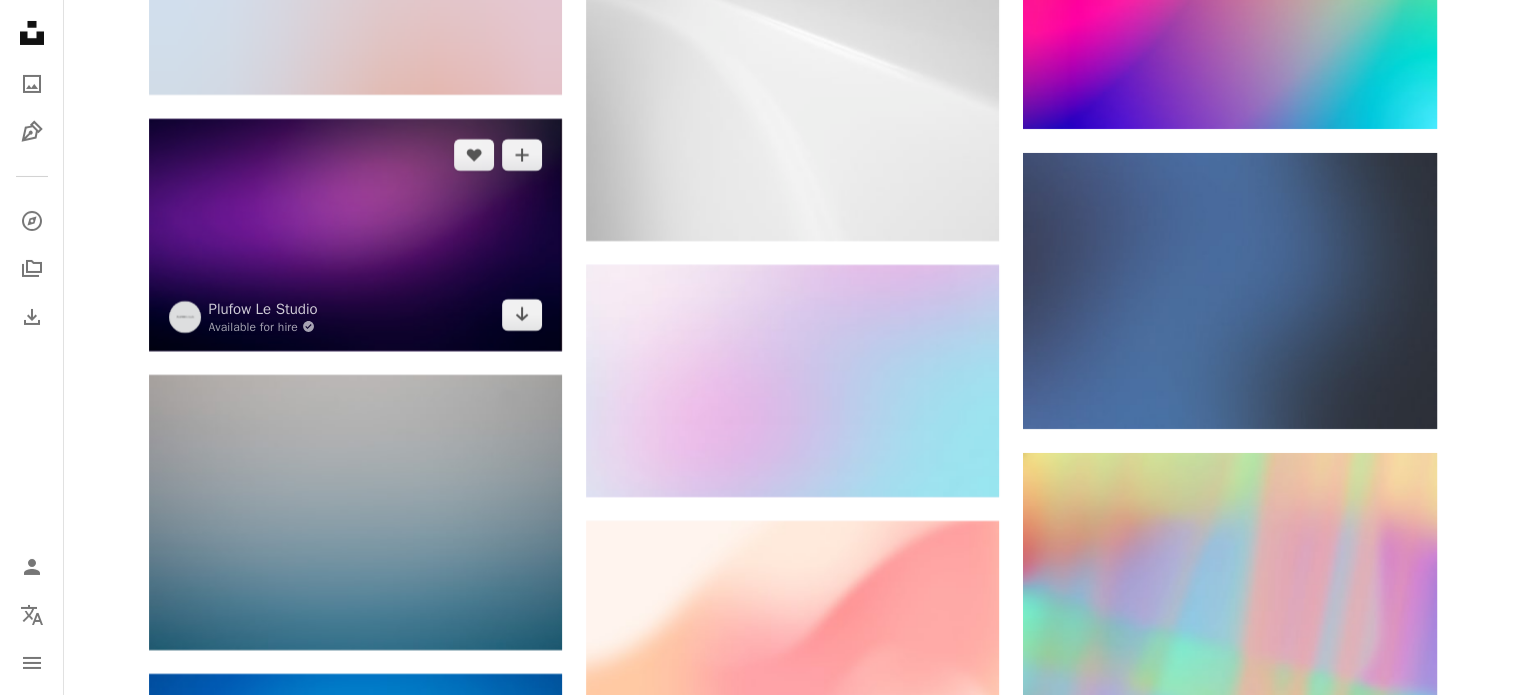 scroll, scrollTop: 7271, scrollLeft: 0, axis: vertical 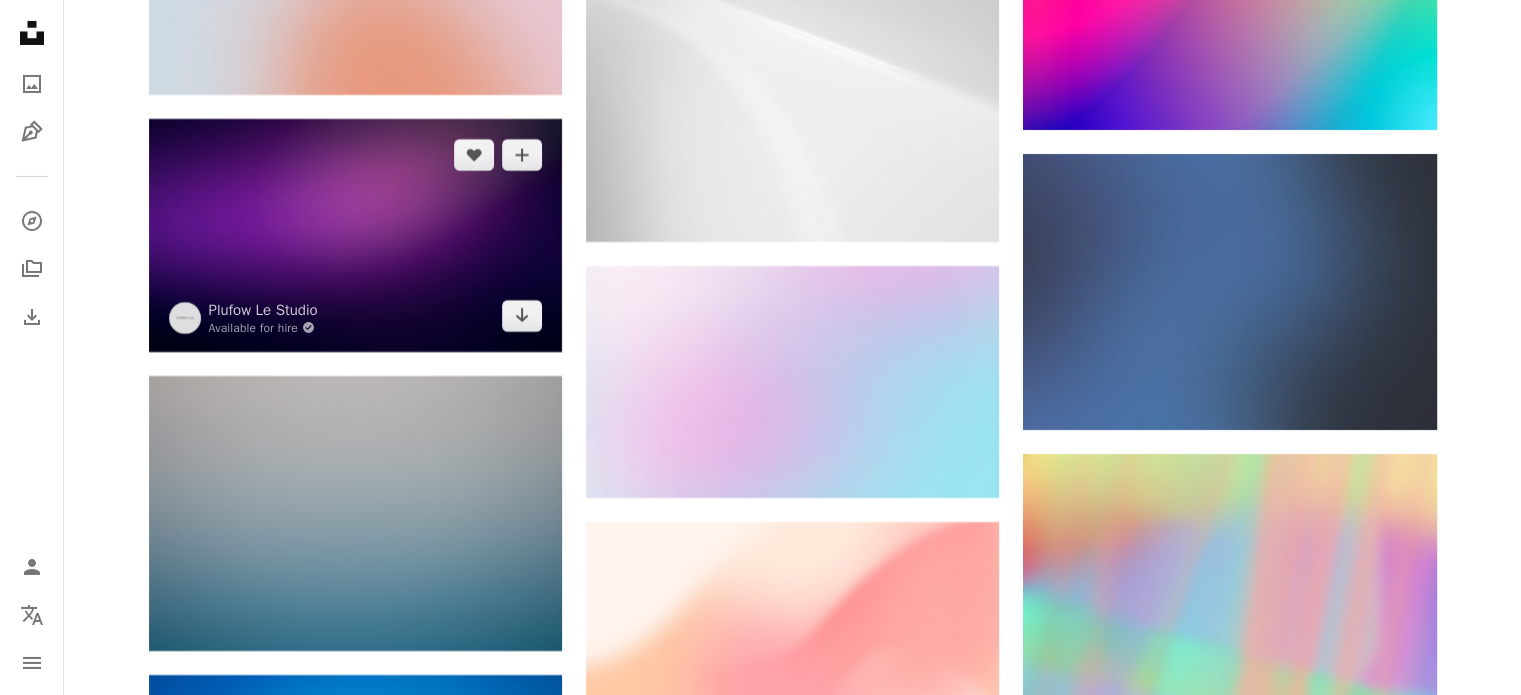 click at bounding box center (355, 235) 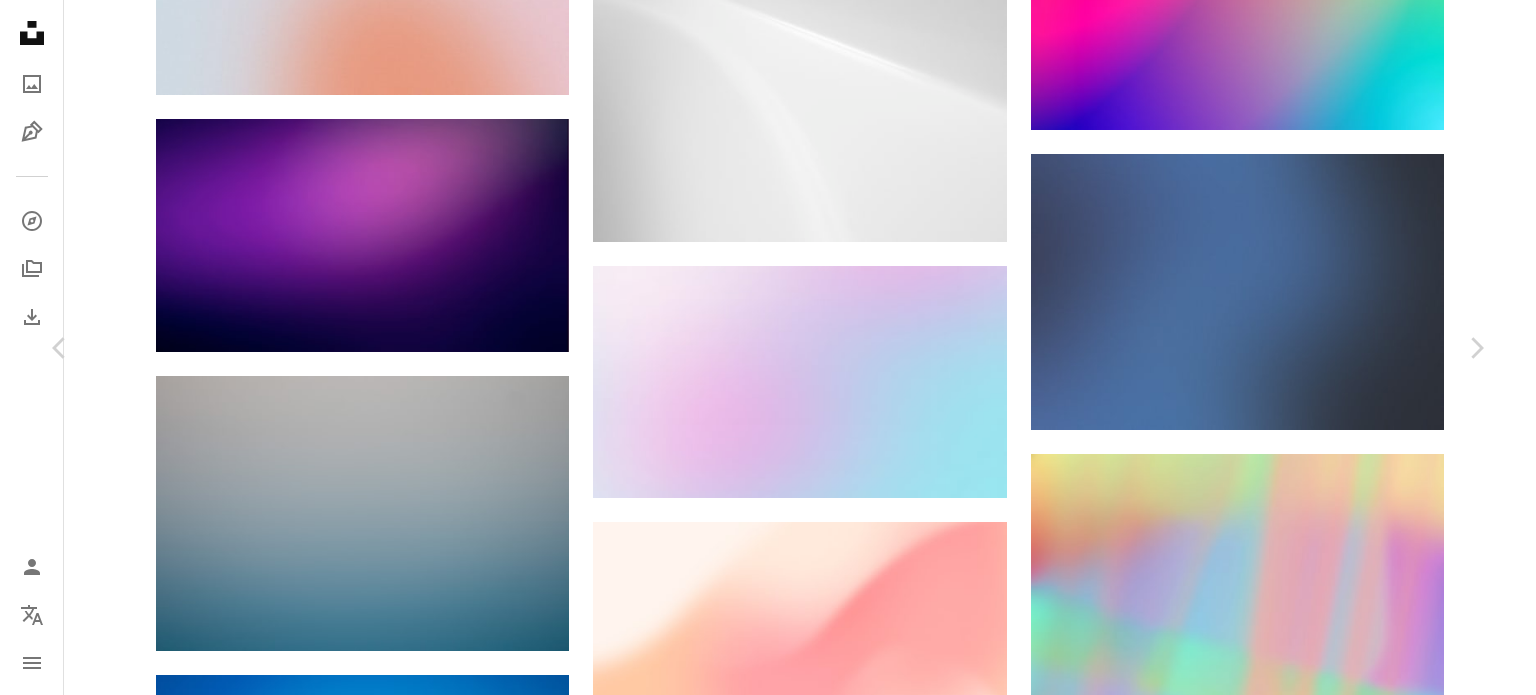 click on "Chevron down" 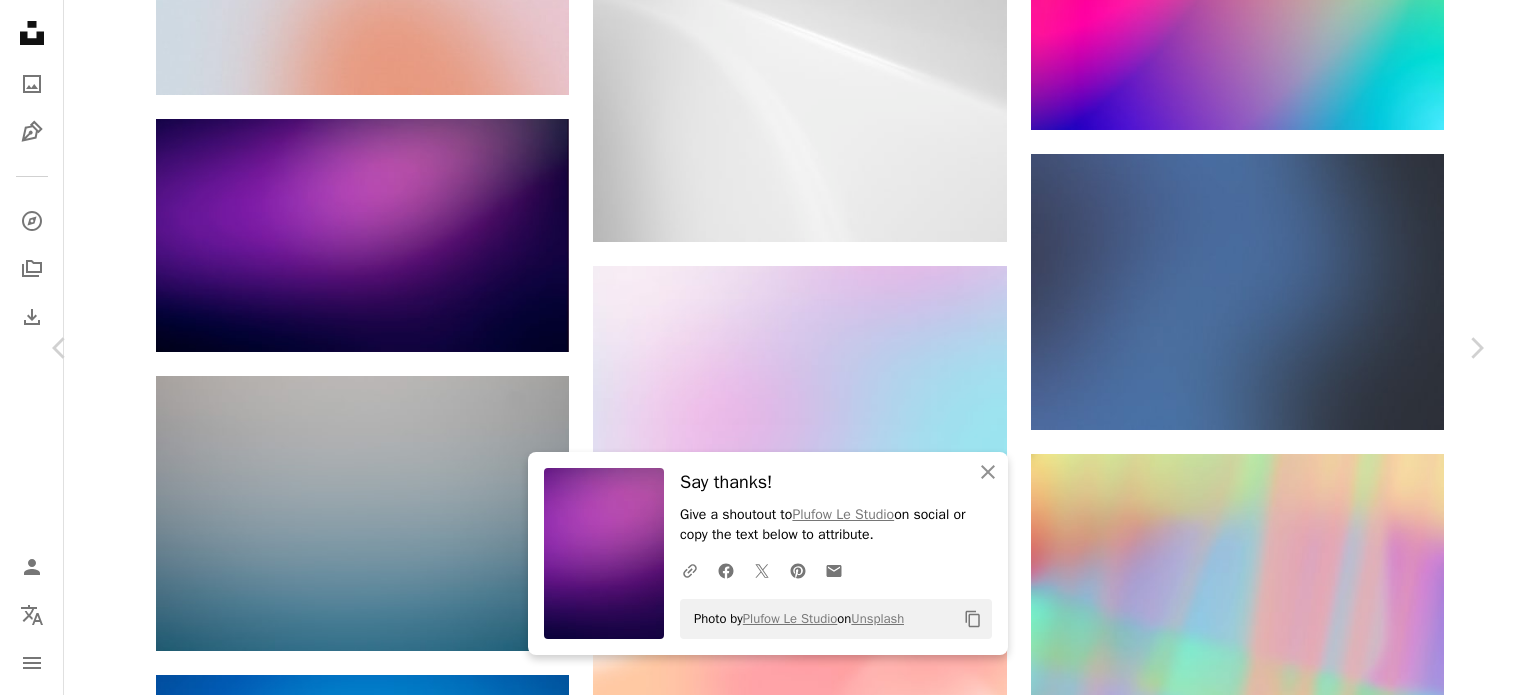 click on "An X shape Chevron left Chevron right An X shape Close Say thanks! Give a shoutout to  [NAME]  on social or copy the text below to attribute. A URL sharing icon (chains) Facebook icon X (formerly Twitter) icon Pinterest icon An envelope Photo by  [NAME]  on  Unsplash
Copy content [NAME] Available for hire A checkmark inside of a circle A heart A plus sign Download free Chevron down Zoom in Views 307,400 Downloads 3,224 A forward-right arrow Share Info icon Info More Actions Gradient Background Calendar outlined Published on  [DATE], [YEAR] Safety Free to use under the  Unsplash License 4K Images 2k wallpaper minimalist wallpaper cool background minimalist iphone simple background design mac os wallpaper simple wallpaper simple background 4K Images mac os 8k background minimal mood hd gradient 5k wallpapers 8kwallpaper texture light purple Free pictures Browse premium related images on iStock  |  Save 20% with code UNSPLASH20 View more on iStock  ↗ Related images A heart" at bounding box center (768, 4170) 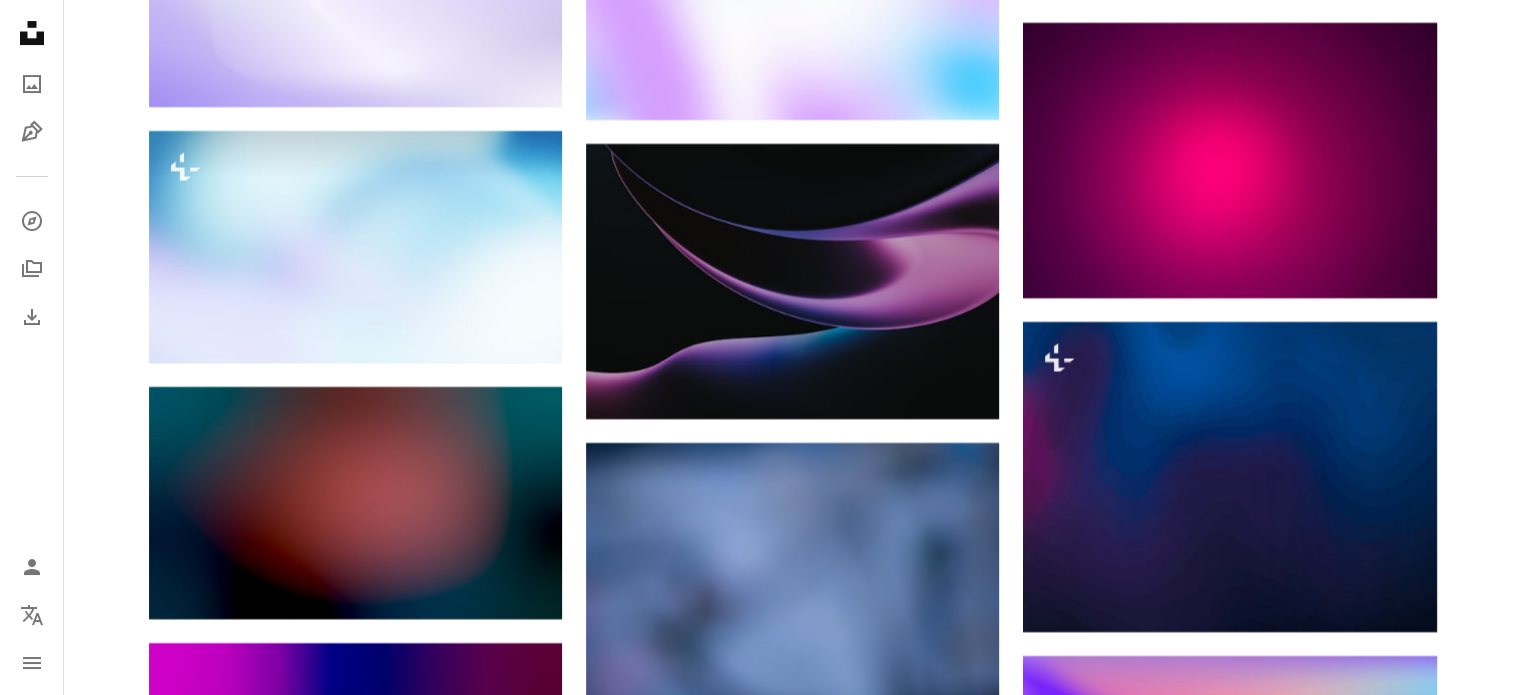 scroll, scrollTop: 15610, scrollLeft: 0, axis: vertical 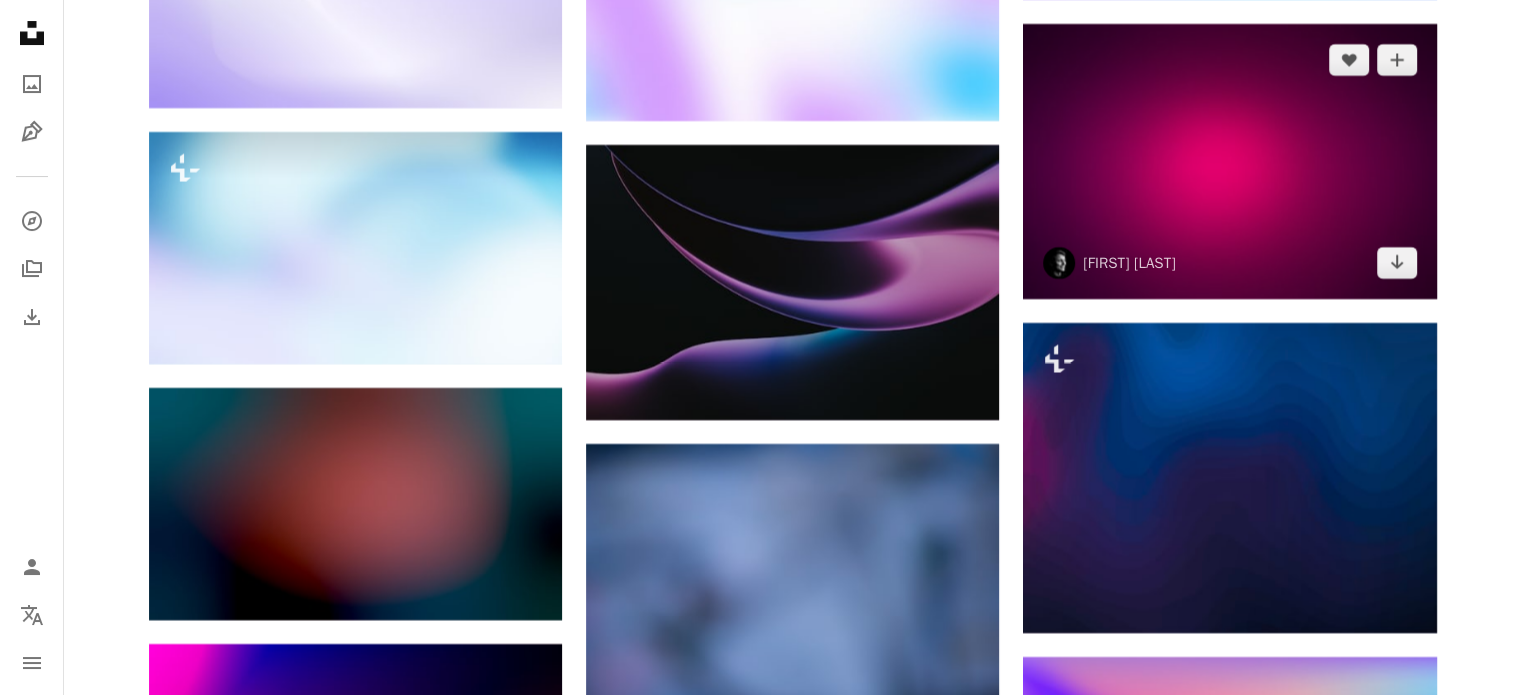 click at bounding box center [1229, 161] 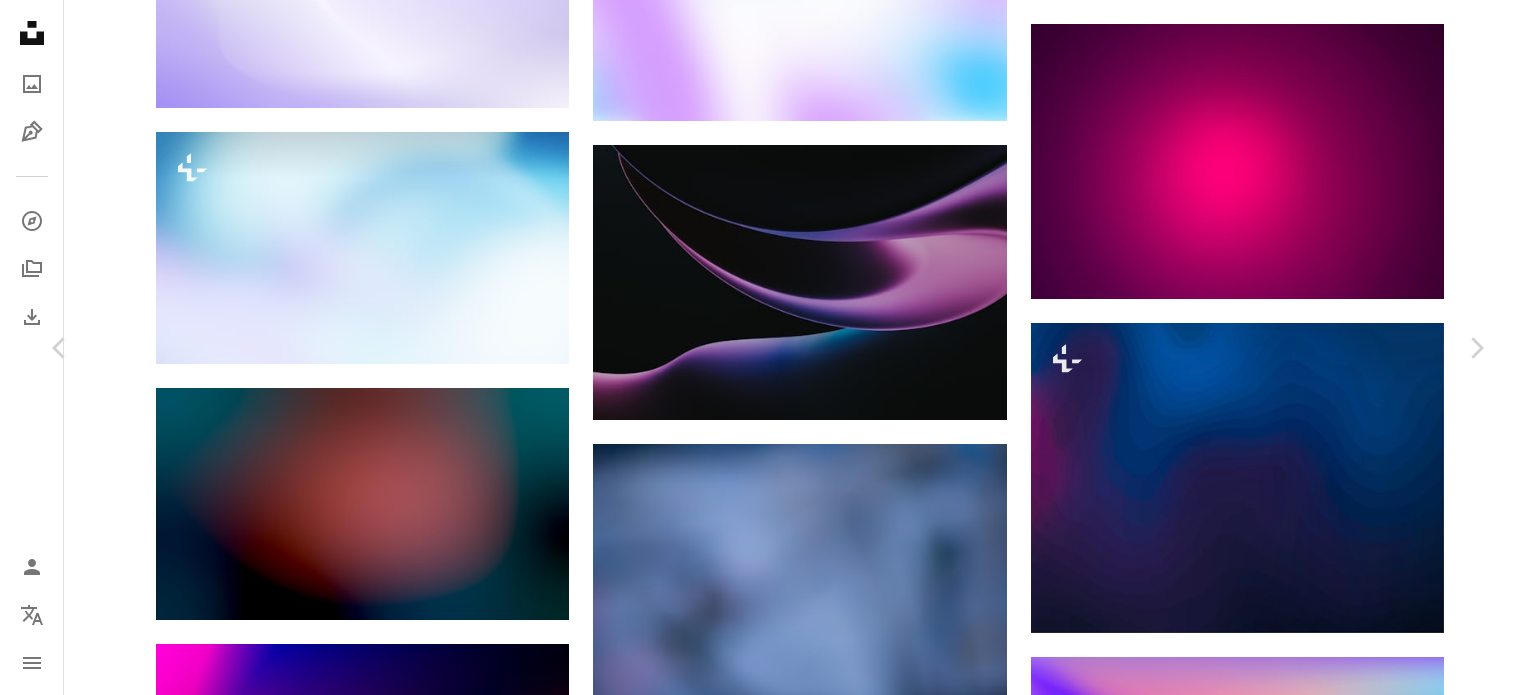 click 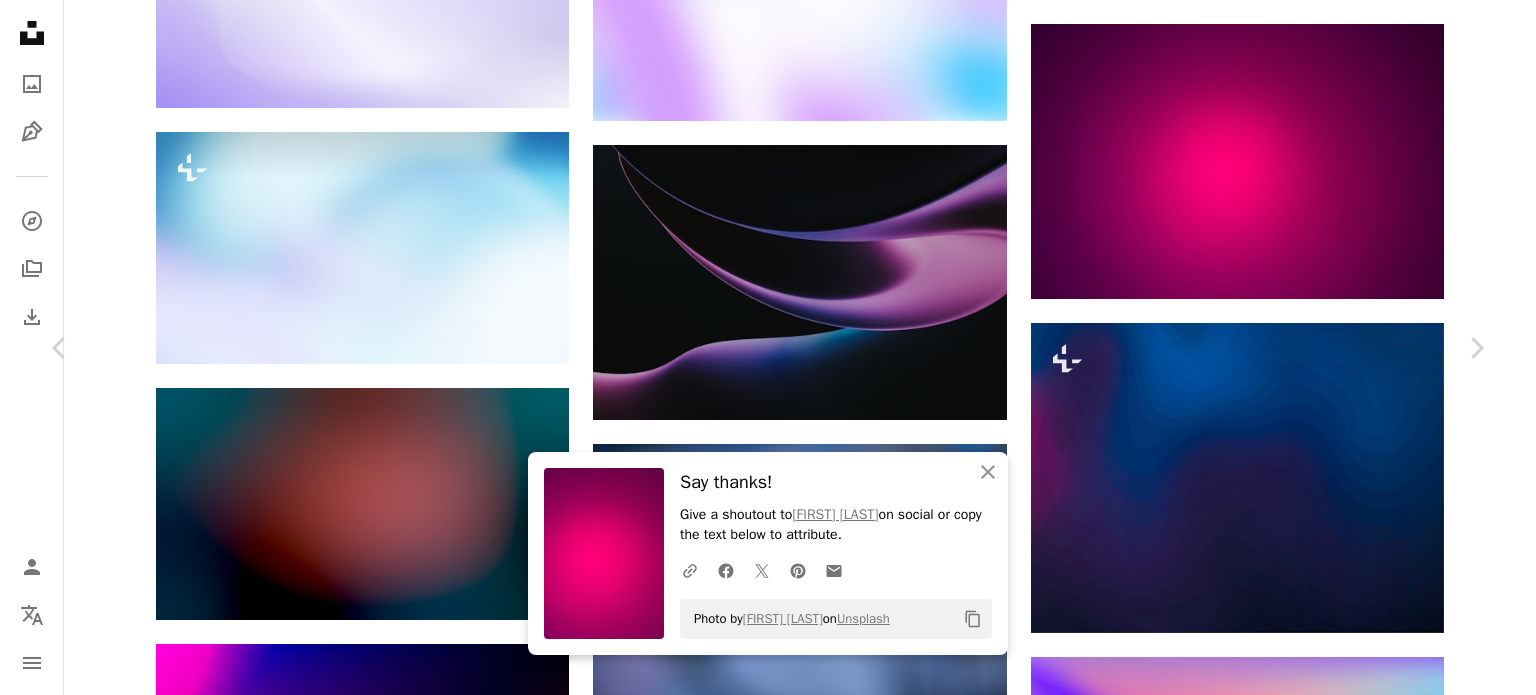 click on "An X shape Chevron left Chevron right An X shape Close Say thanks! Give a shoutout to  [NAME]  on social or copy the text below to attribute. A URL sharing icon (chains) Facebook icon X (formerly Twitter) icon Pinterest icon An envelope Photo by  [NAME]  on  Unsplash
Copy content [NAME] [EMAIL] A heart A plus sign Download free Chevron down Zoom in Views [NUMBER], [NUMBER] Downloads [NUMBER] A forward-right arrow Share Info icon Info More Actions Calendar outlined Published on  [MONTH] [DAY], [YEAR] Camera SONY, NEX-5 Safety Free to use under the  Unsplash License background gradient gradient background color background backdrop color gradient texture light pink purple lighting outdoors flare magenta Free images Browse premium related images on iStock  |  Save 20% with code UNSPLASH20 View more on iStock  ↗ Related images A heart A plus sign [NAME] Arrow pointing down Plus sign for Unsplash+ A heart A plus sign [NAME] For  Unsplash+ A lock Download A heart A plus sign Available for hire For" at bounding box center [768, 3316] 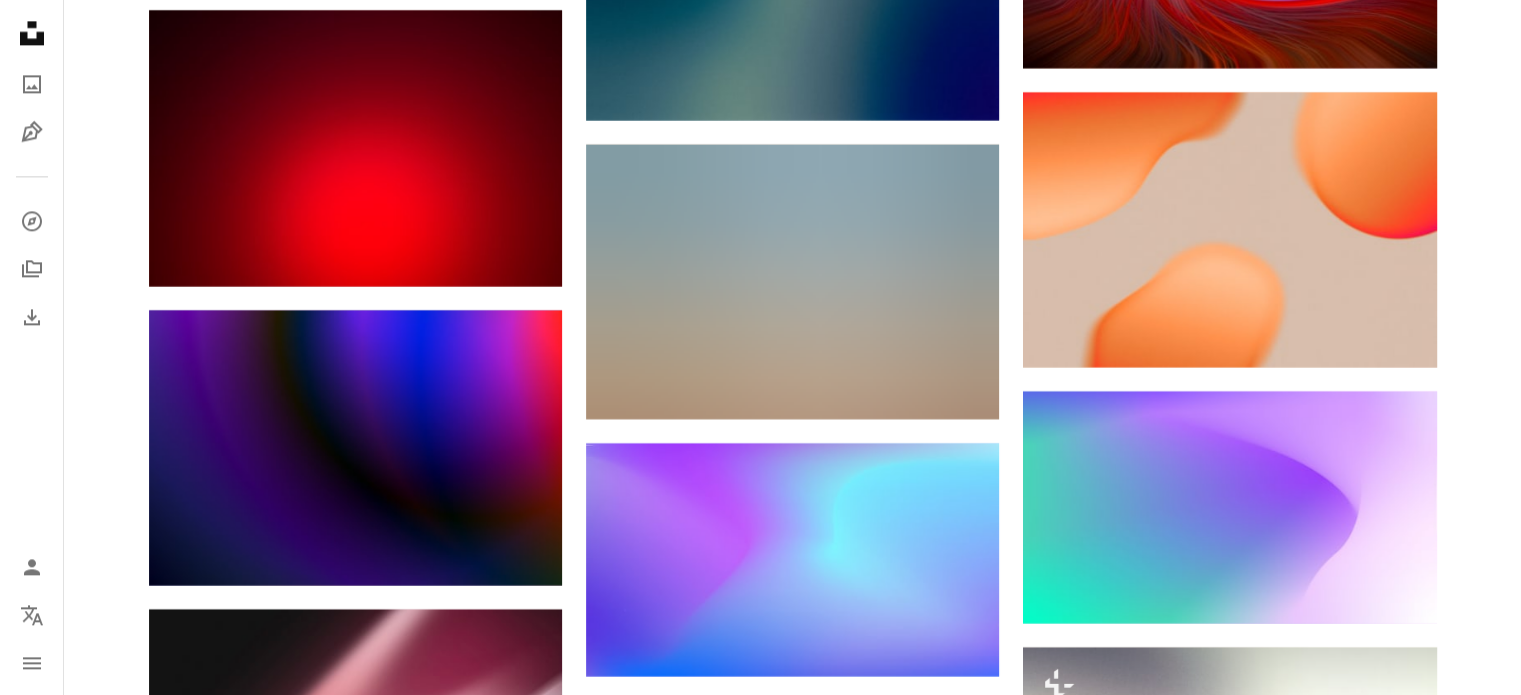 scroll, scrollTop: 17956, scrollLeft: 0, axis: vertical 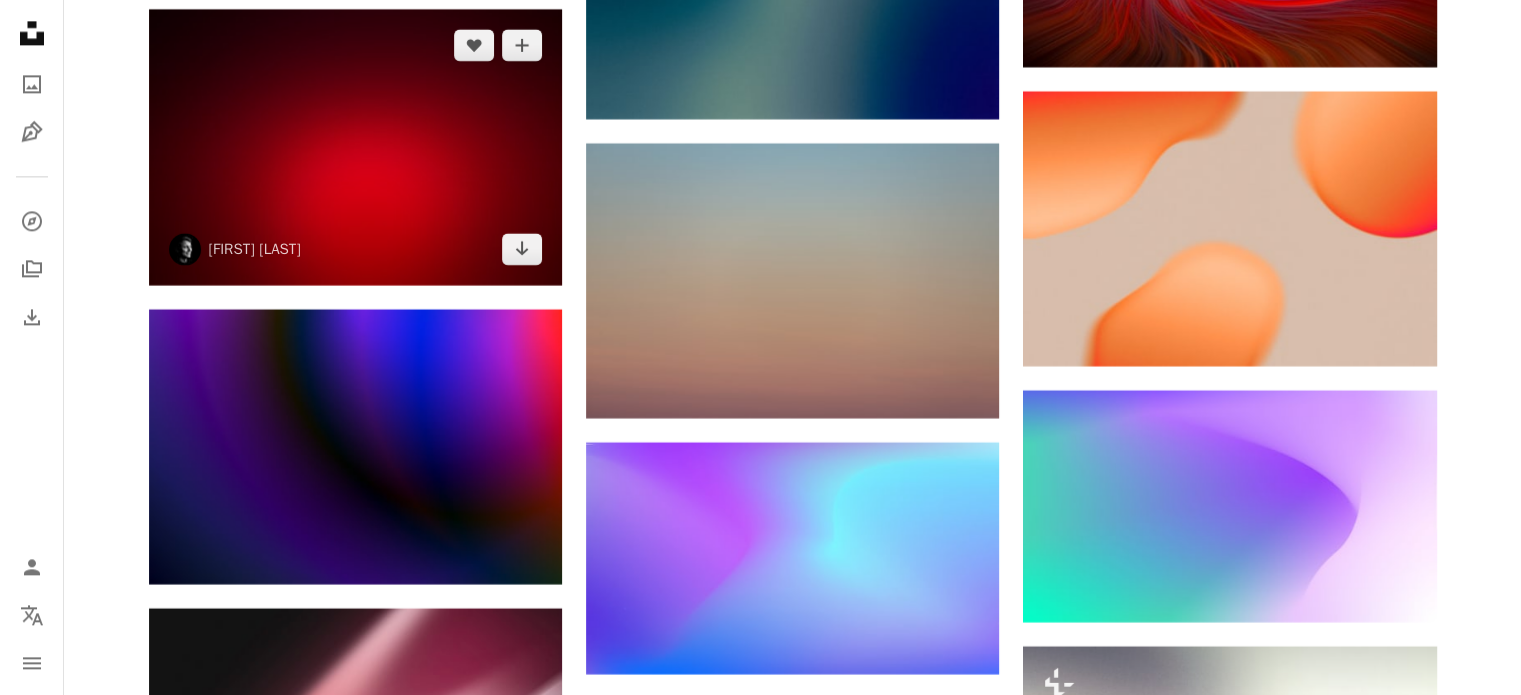 click at bounding box center (355, 146) 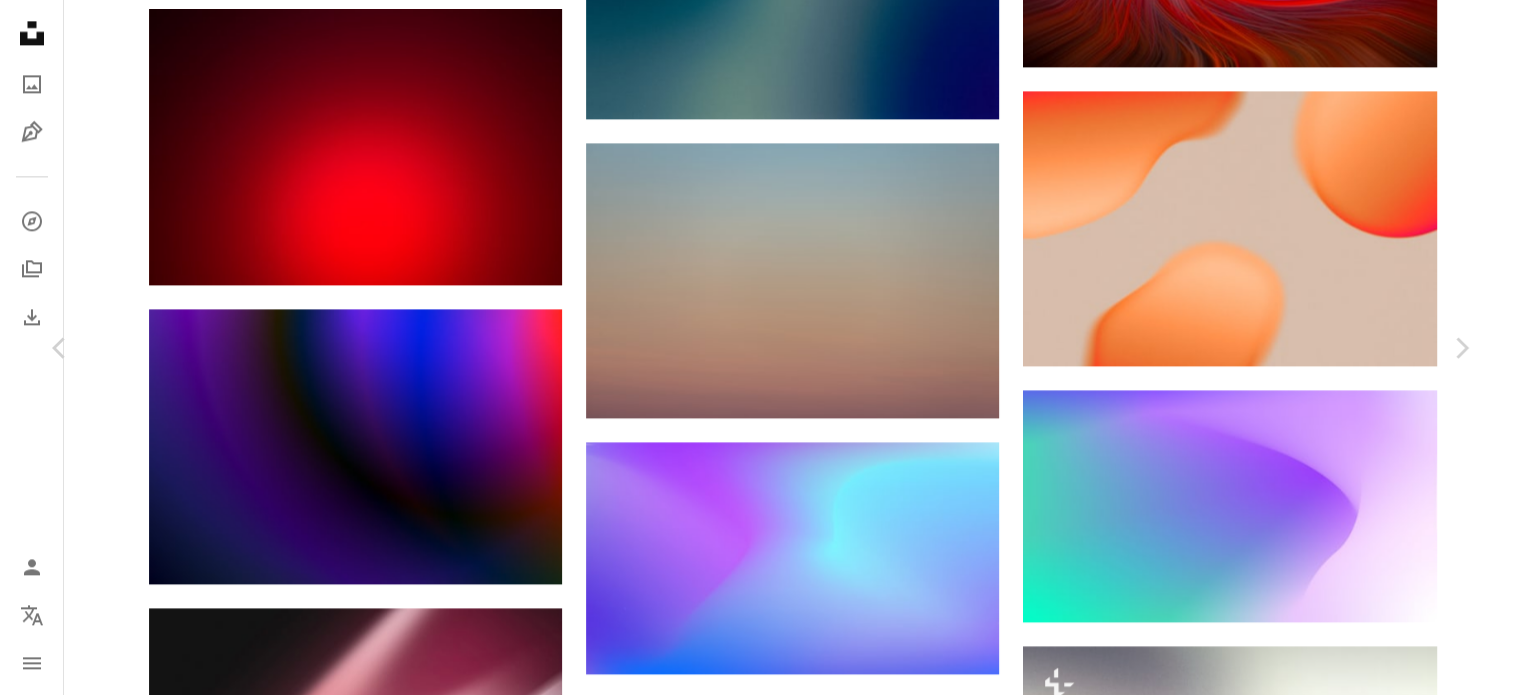 click on "Chevron down" at bounding box center (1345, 4528) 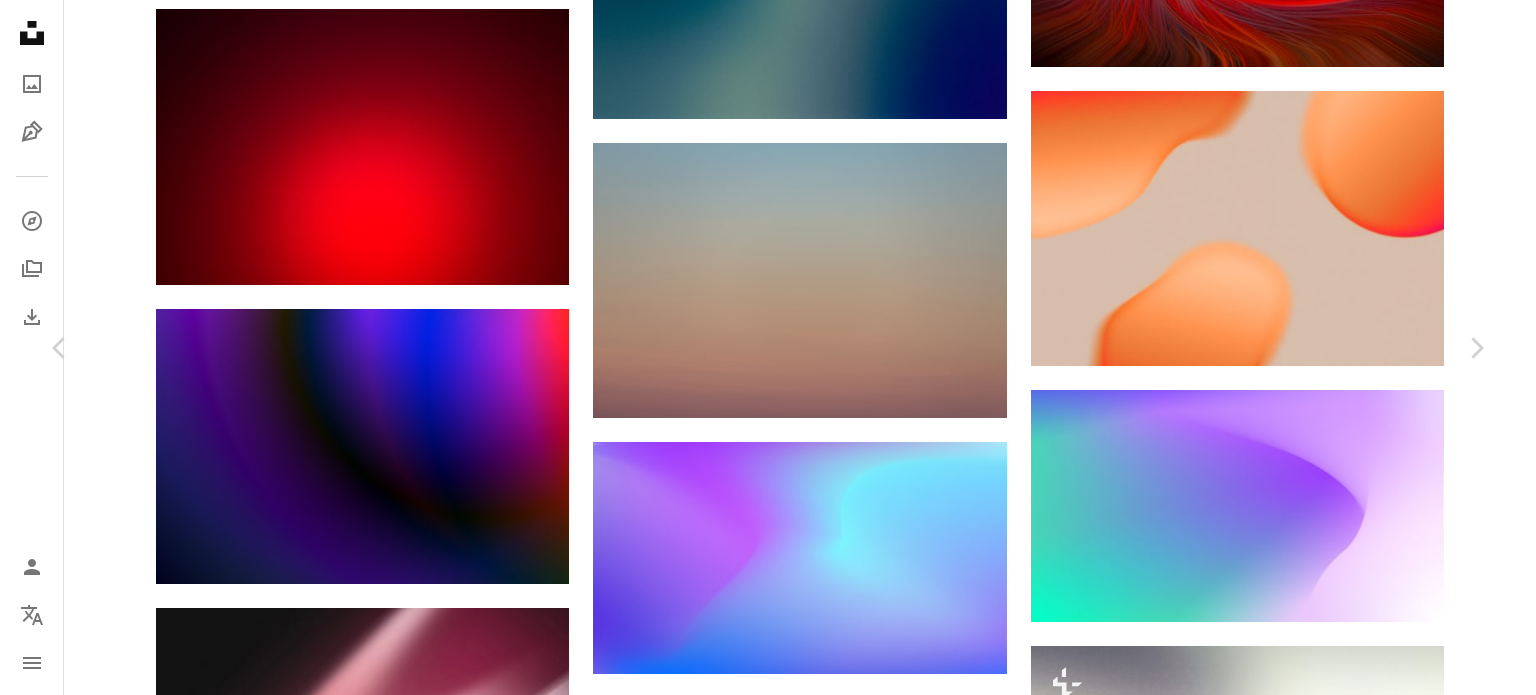 click on "( 1920 x 1277 )" at bounding box center [1277, 4613] 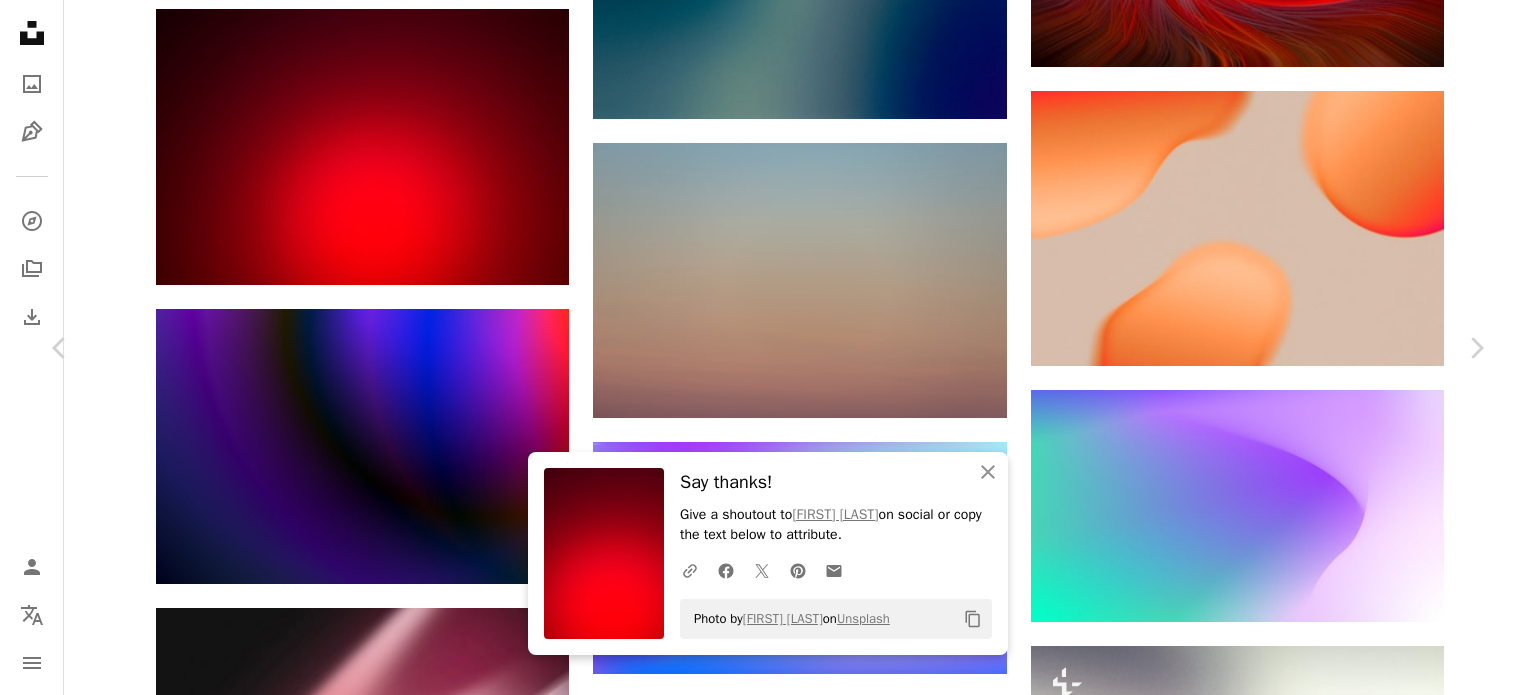 click on "An X shape Chevron left Chevron right An X shape Close Say thanks! Give a shoutout to  [NAME]  on social or copy the text below to attribute. A URL sharing icon (chains) Facebook icon X (formerly Twitter) icon Pinterest icon An envelope Photo by  [NAME]  on  Unsplash
Copy content [NAME] [EMAIL] A heart A plus sign Download free Chevron down Zoom in Views [NUMBER], [NUMBER] Downloads [NUMBER], [NUMBER] A forward-right arrow Share Info icon Info More Actions Calendar outlined Published on  [MONTH] [DAY], [YEAR] Camera SONY, NEX-5 Safety Free to use under the  Unsplash License background gradient gradient background color background backdrop color gradient texture light red lighting flare Creative Commons images Browse premium related images on iStock  |  Save 20% with code UNSPLASH20 View more on iStock  ↗ Related images A heart A plus sign [NAME] Available for hire A checkmark inside of a circle Arrow pointing down A heart A plus sign [NAME] Available for hire A checkmark inside of a circle A heart" at bounding box center [768, 4828] 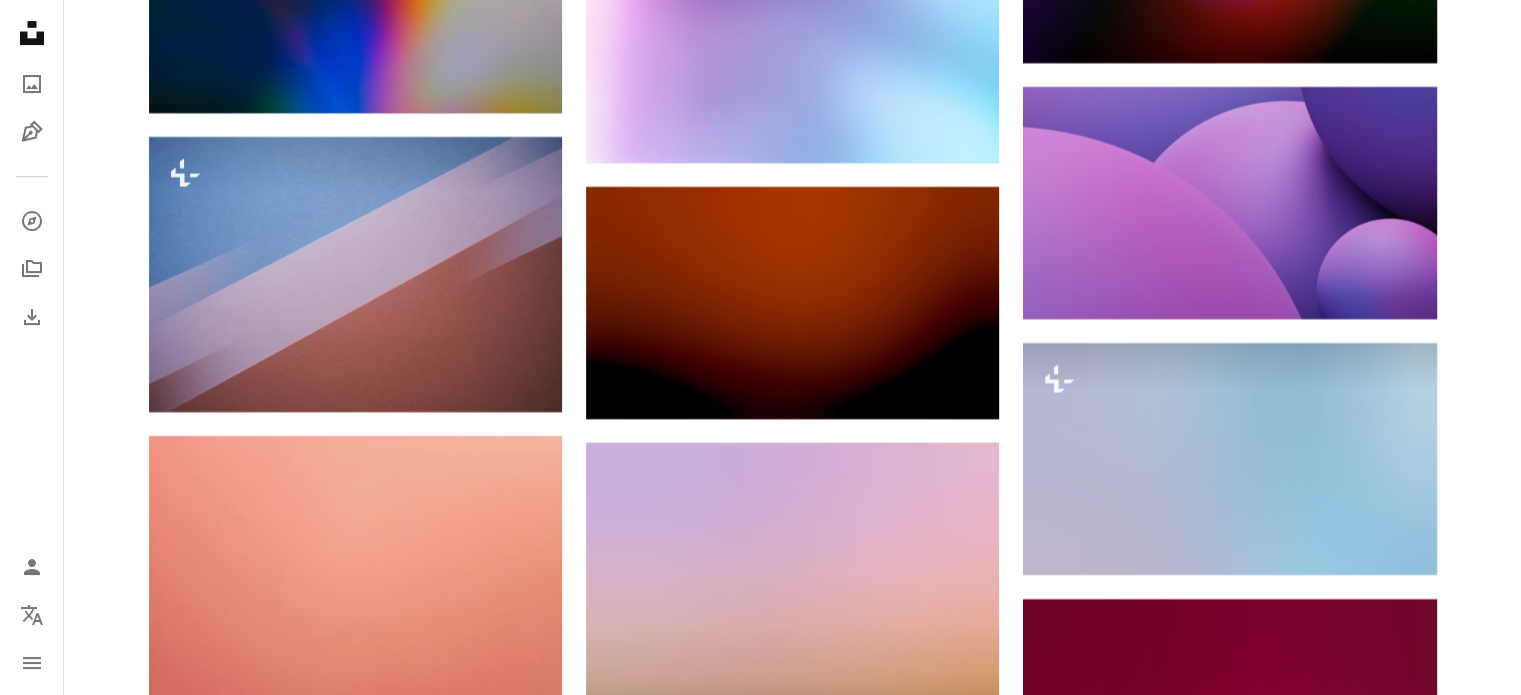 scroll, scrollTop: 30874, scrollLeft: 0, axis: vertical 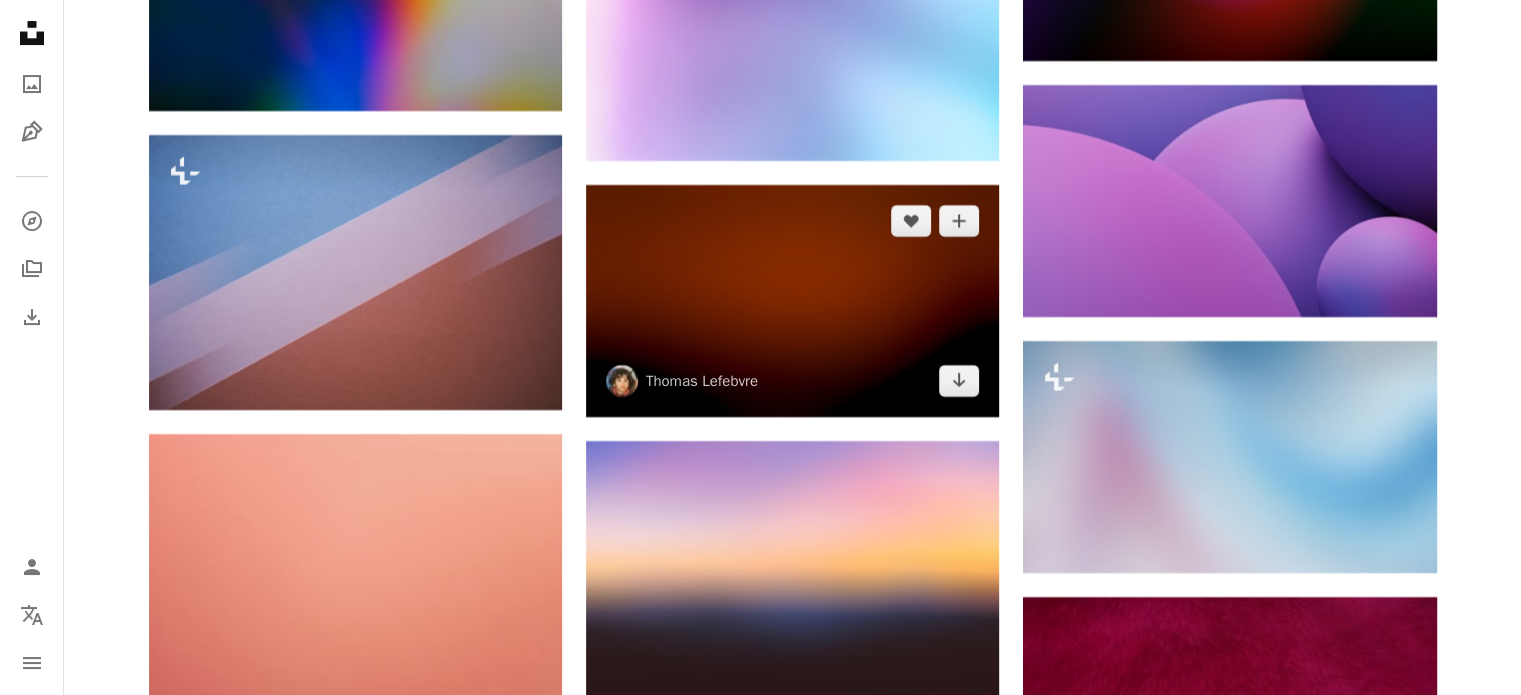 click at bounding box center [792, 301] 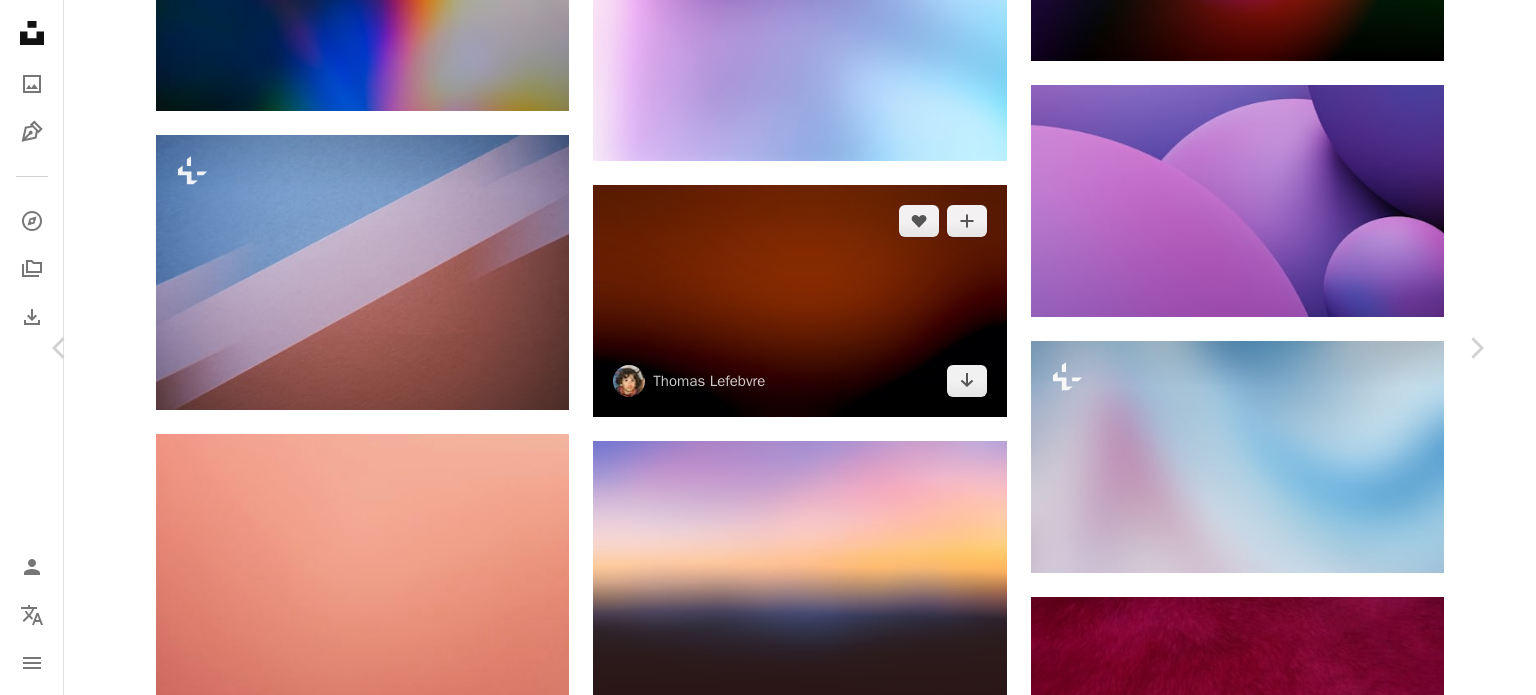 click on "Chevron down" 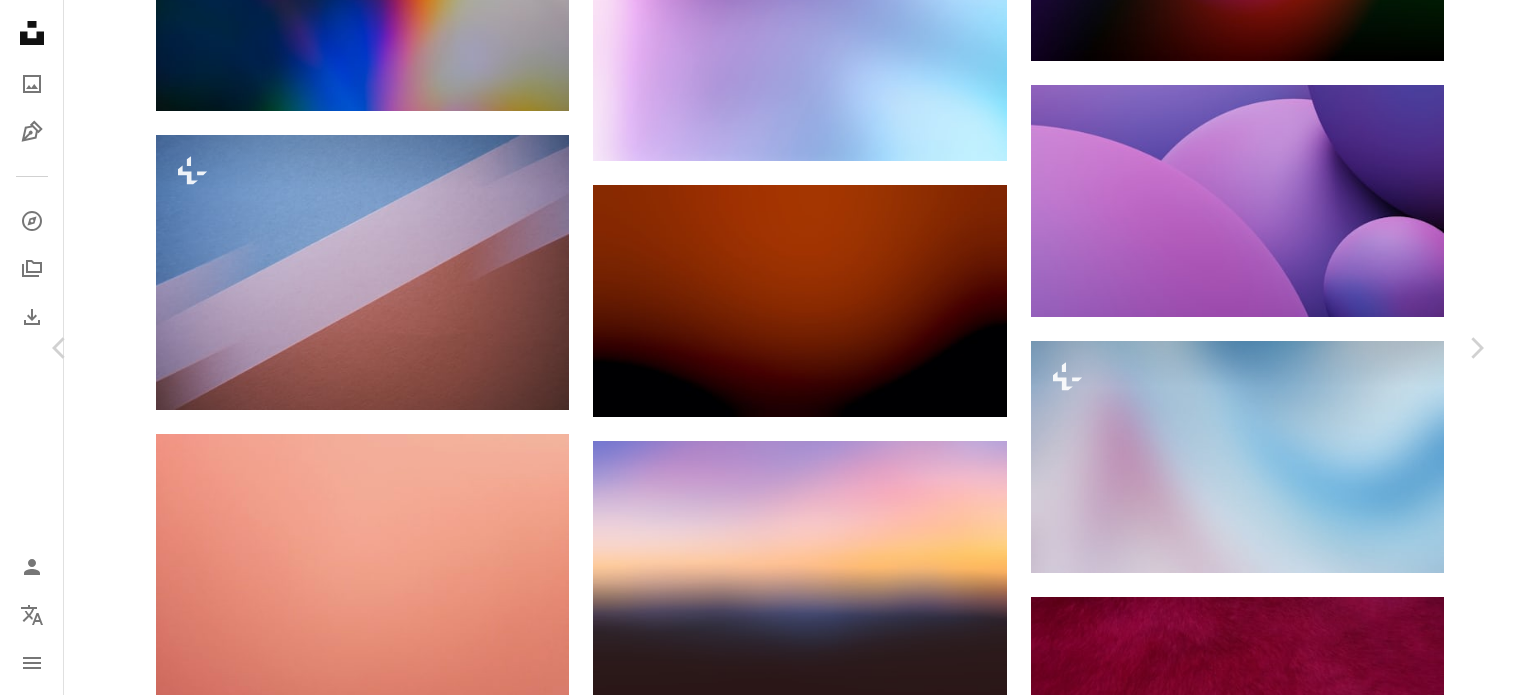 click on "( 1920 x 1080 )" at bounding box center (1277, 3255) 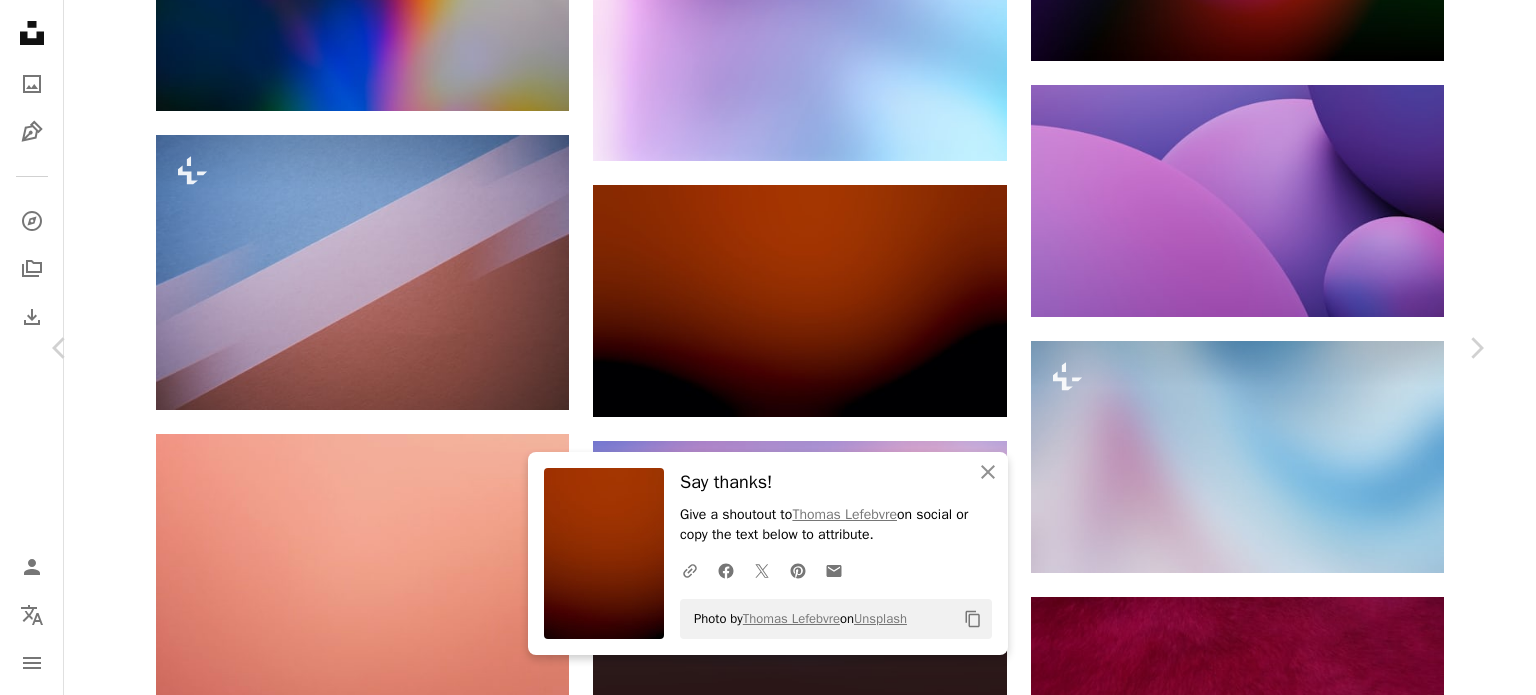 click on "An X shape Chevron left Chevron right An X shape Close Say thanks! Give a shoutout to  [NAME]  on social or copy the text below to attribute. A URL sharing icon (chains) Facebook icon X (formerly Twitter) icon Pinterest icon An envelope Photo by  [NAME]  on  Unsplash
Copy content [NAME] [EMAIL] A heart A plus sign Download free Chevron down Zoom in Views [NUMBER], [NUMBER] Downloads [NUMBER], [NUMBER] A forward-right arrow Share Info icon Info More Actions Original: https://unsplash.com/photos/rAtADOlvcos Calendar outlined Published on  [MONTH] [DAY], [YEAR] Safety Free to use under the  Unsplash License wallpaper background gradient blur texture green light brown gray Free images Browse premium related images on iStock  |  Save 20% with code UNSPLASH20 View more on iStock  ↗ Related images A heart A plus sign [NAME] Available for hire A checkmark inside of a circle Arrow pointing down A heart A plus sign [NAME] Available for hire A checkmark inside of a circle Arrow pointing down" at bounding box center [768, 3470] 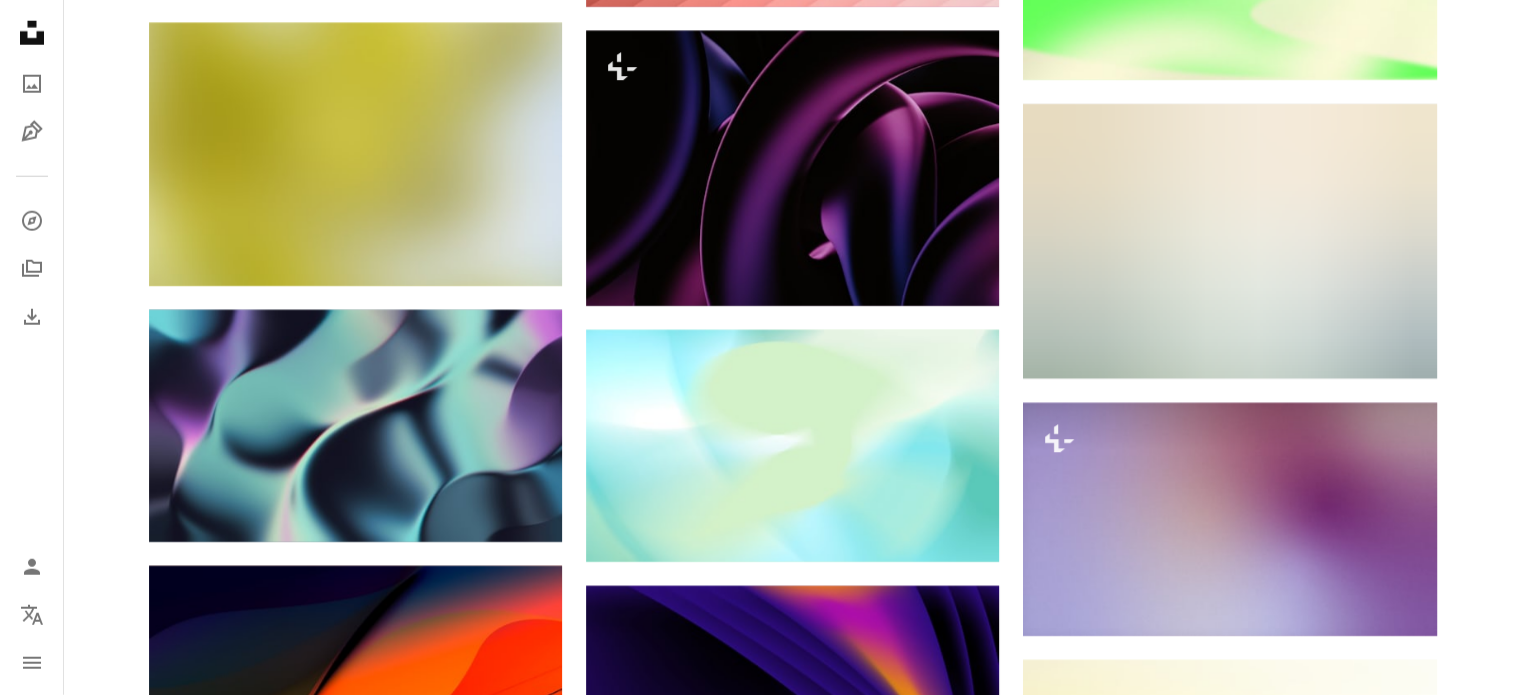 scroll, scrollTop: 43726, scrollLeft: 0, axis: vertical 